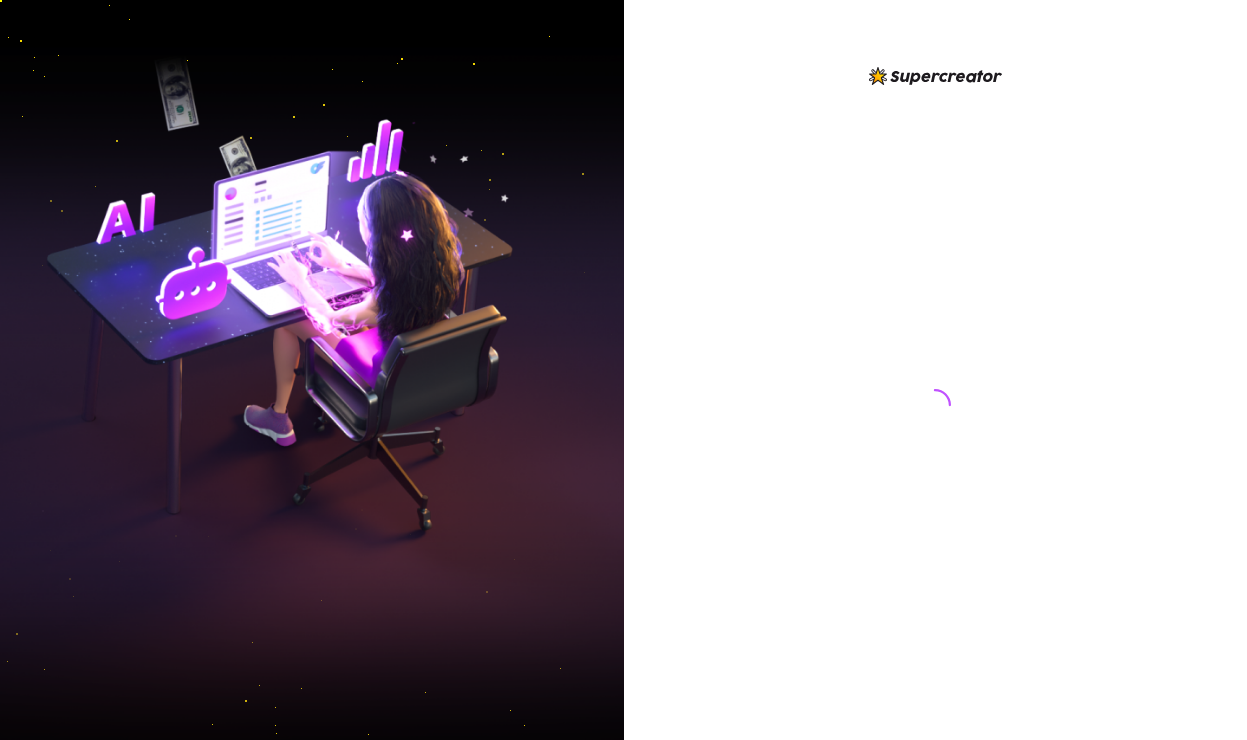 scroll, scrollTop: 0, scrollLeft: 0, axis: both 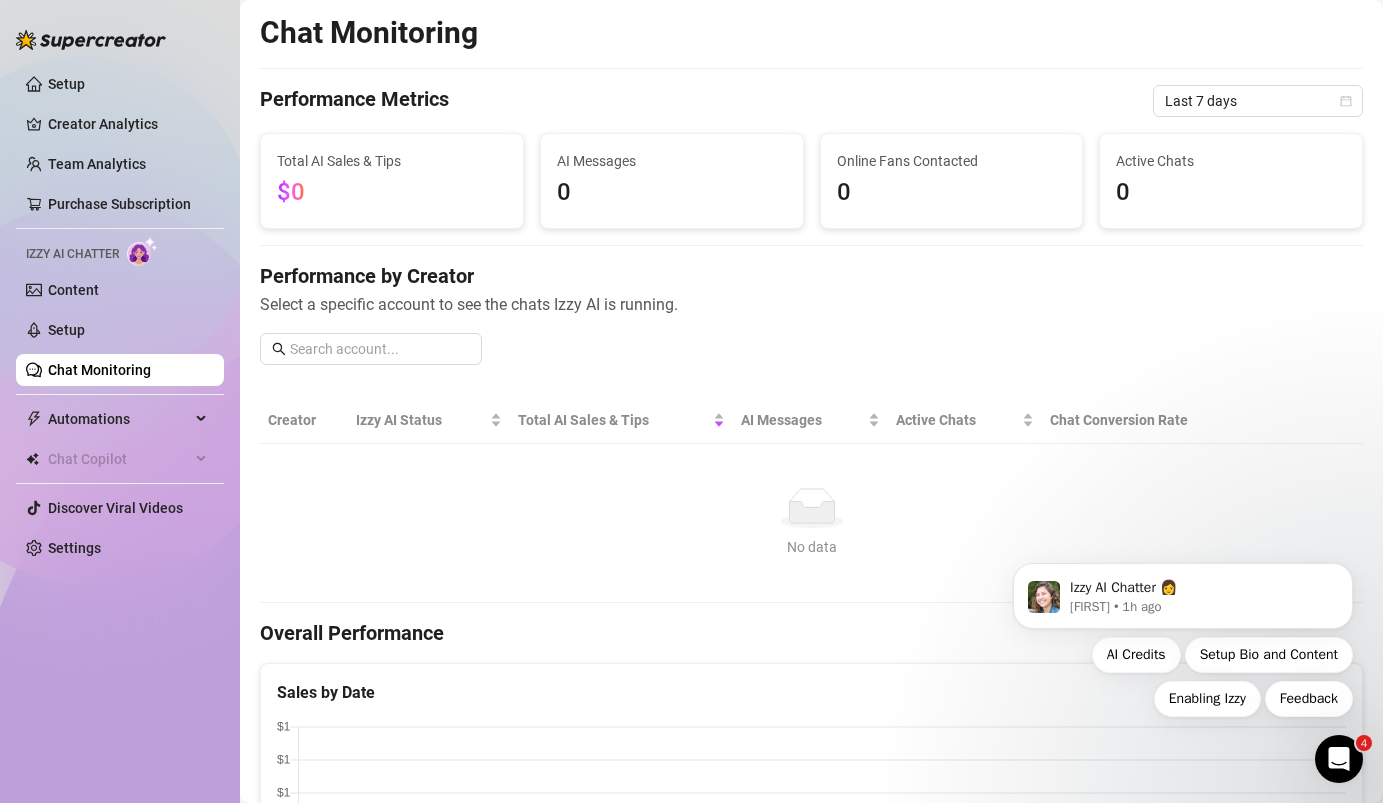 click 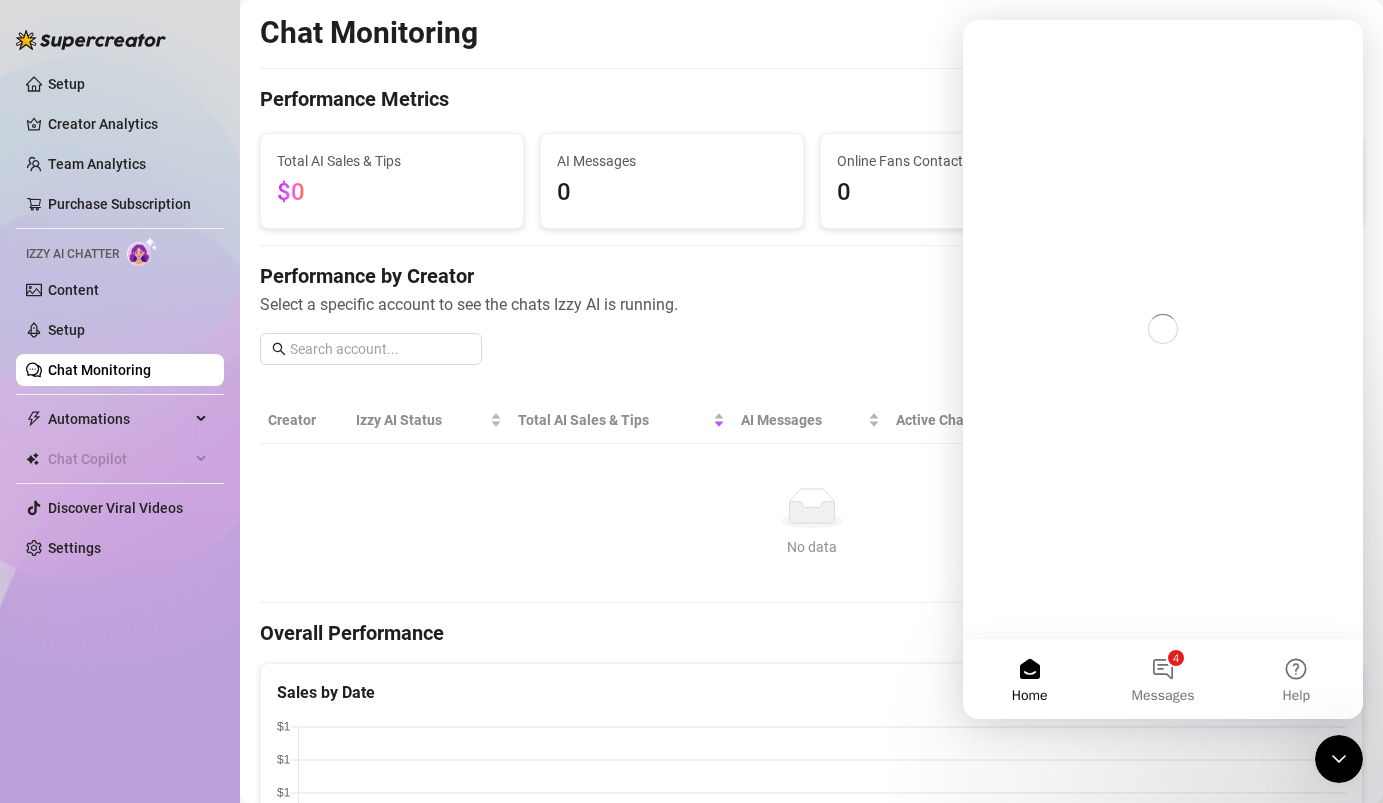 scroll, scrollTop: 0, scrollLeft: 0, axis: both 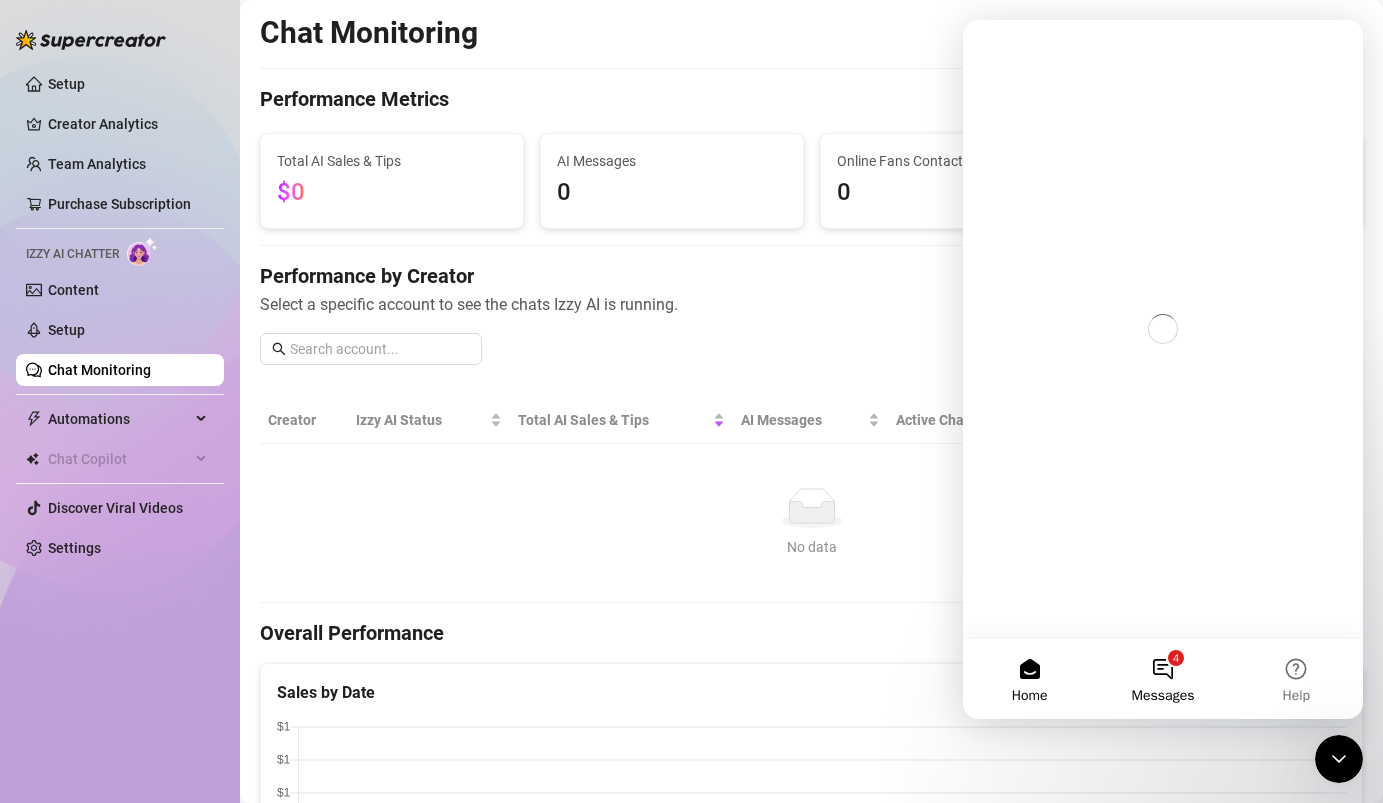 click on "4 Messages" at bounding box center (1162, 679) 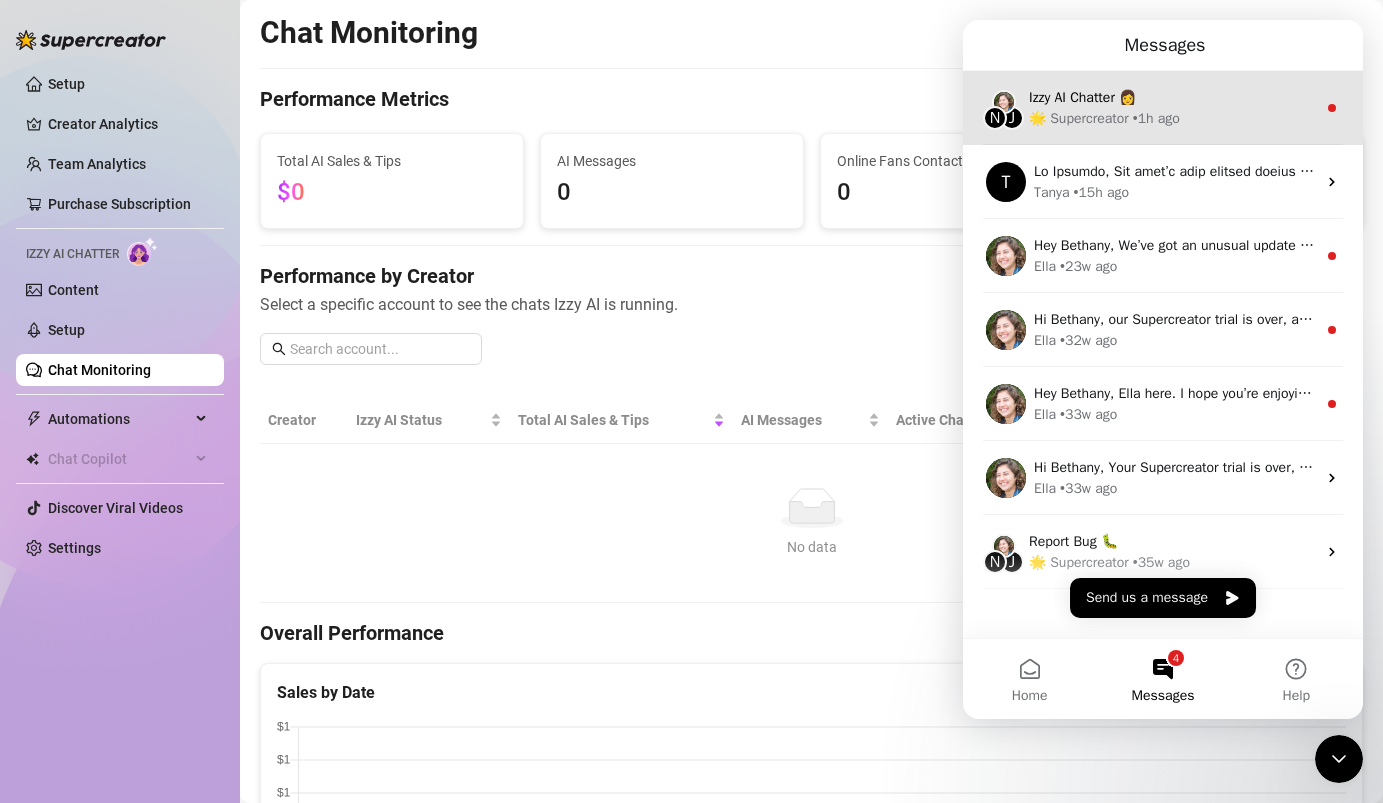 click on "🌟 Supercreator •  1h ago" at bounding box center [1172, 118] 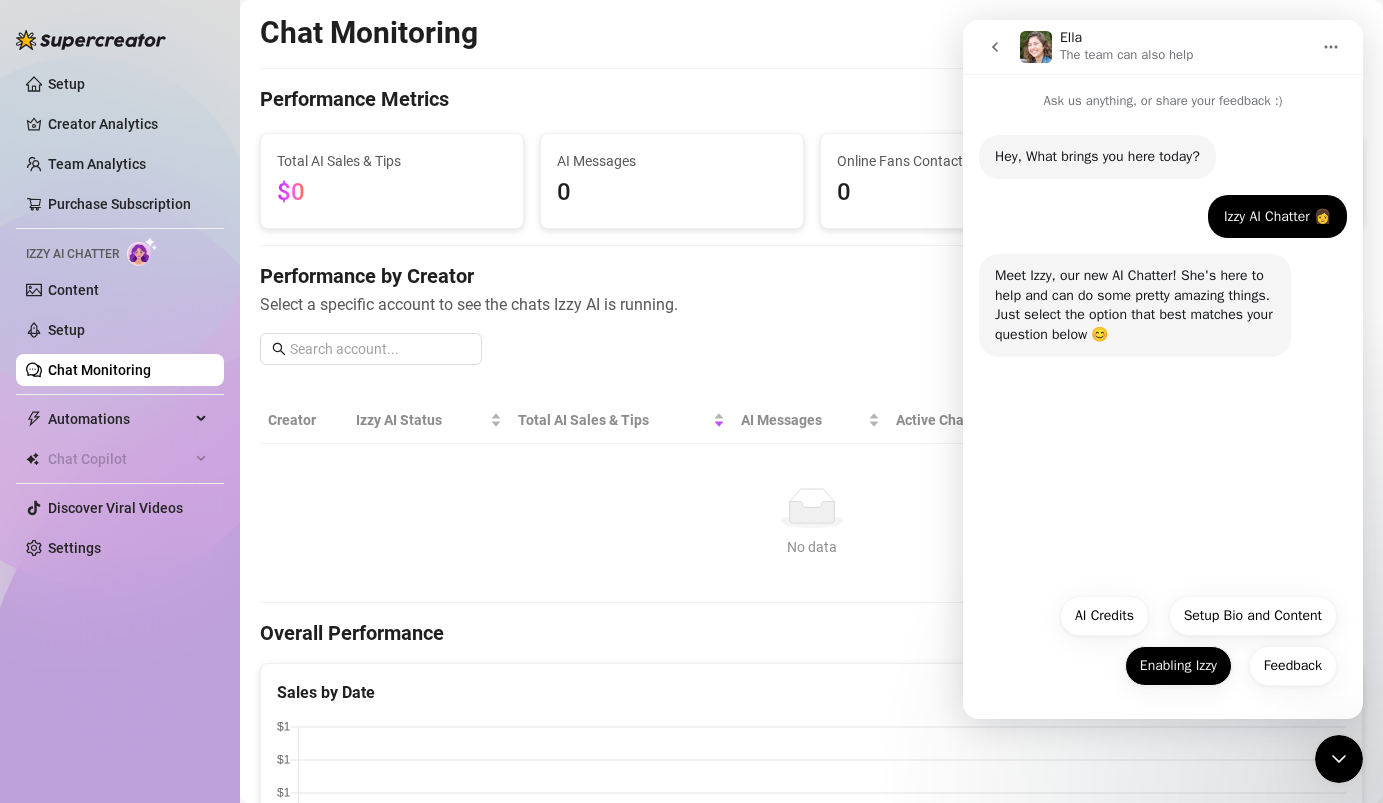 click on "Enabling Izzy" at bounding box center (1178, 666) 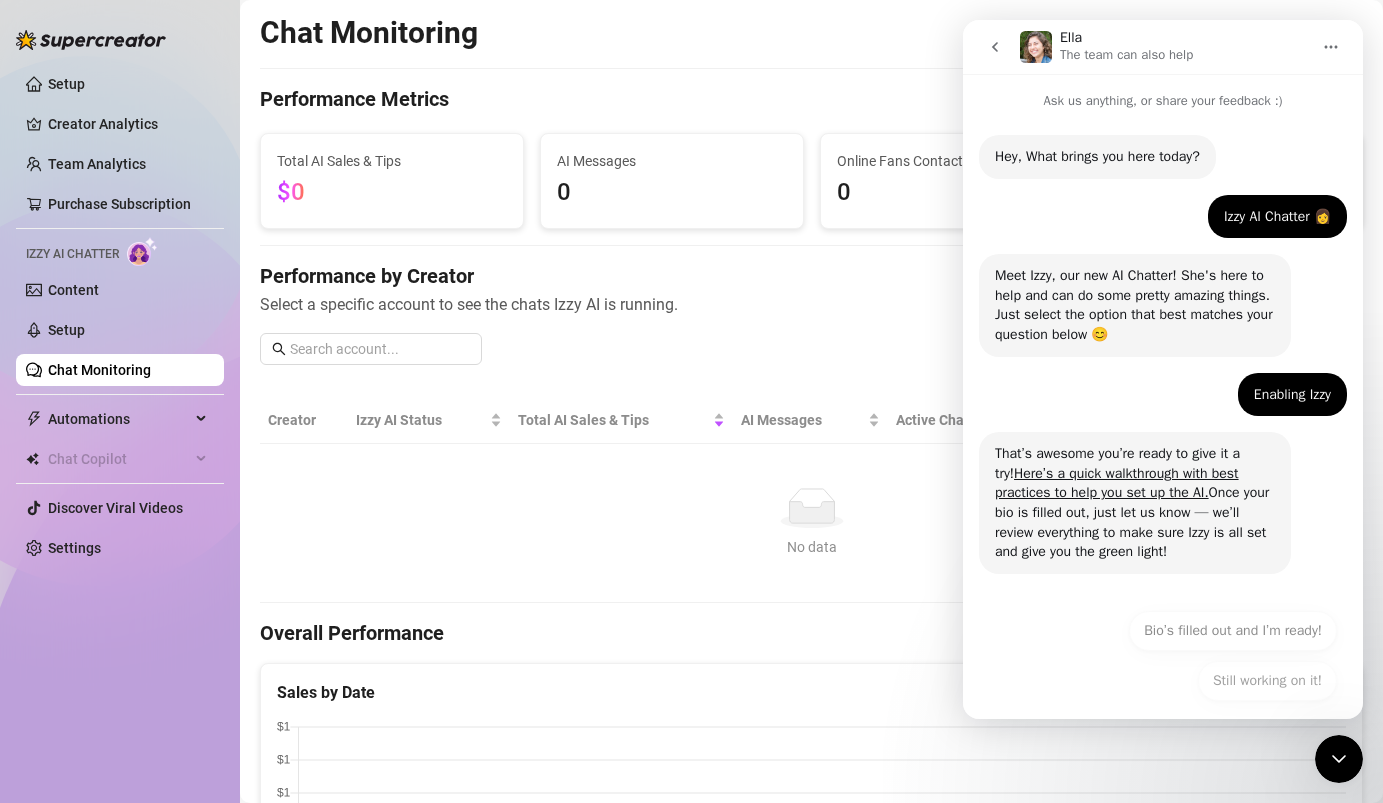 scroll, scrollTop: 14, scrollLeft: 0, axis: vertical 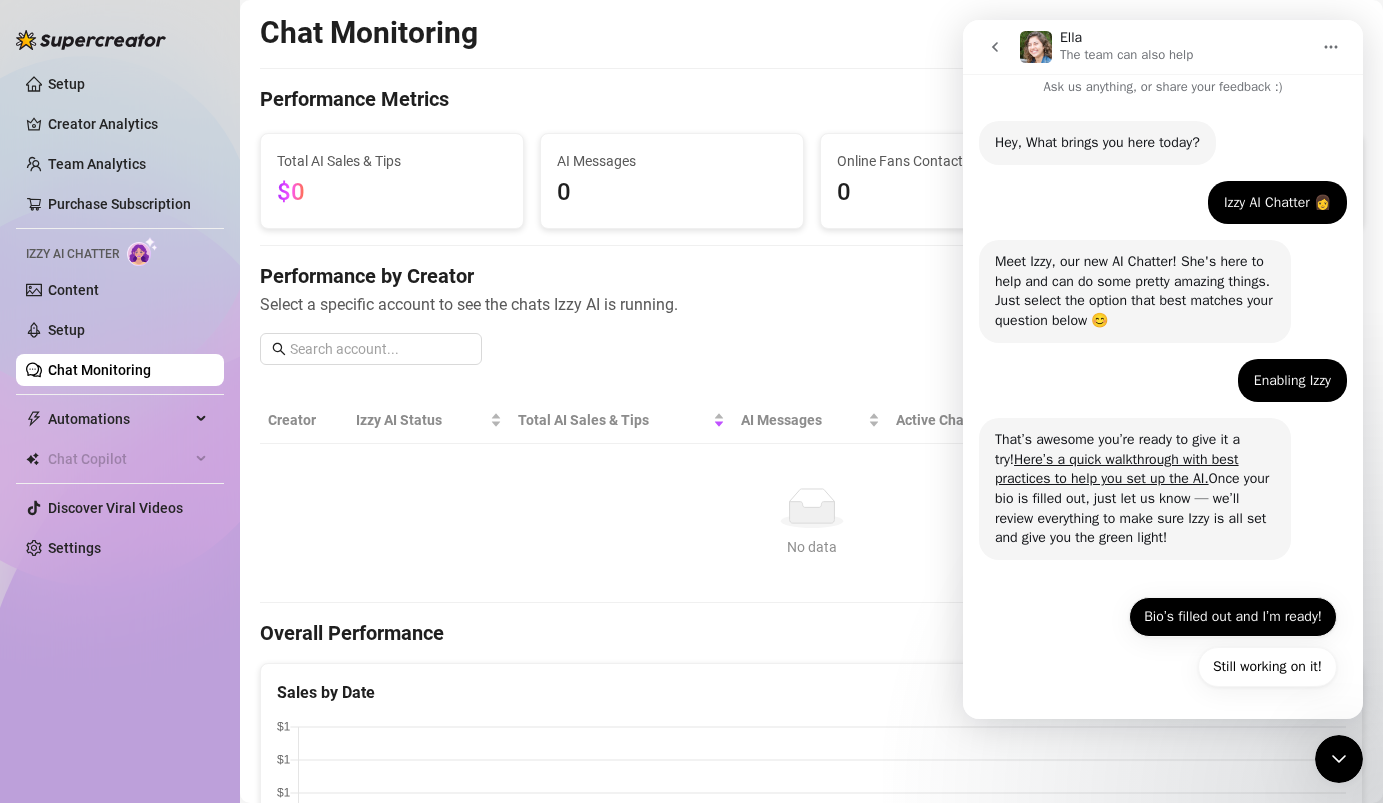 click on "Bio’s filled out and I’m ready!" at bounding box center [1233, 617] 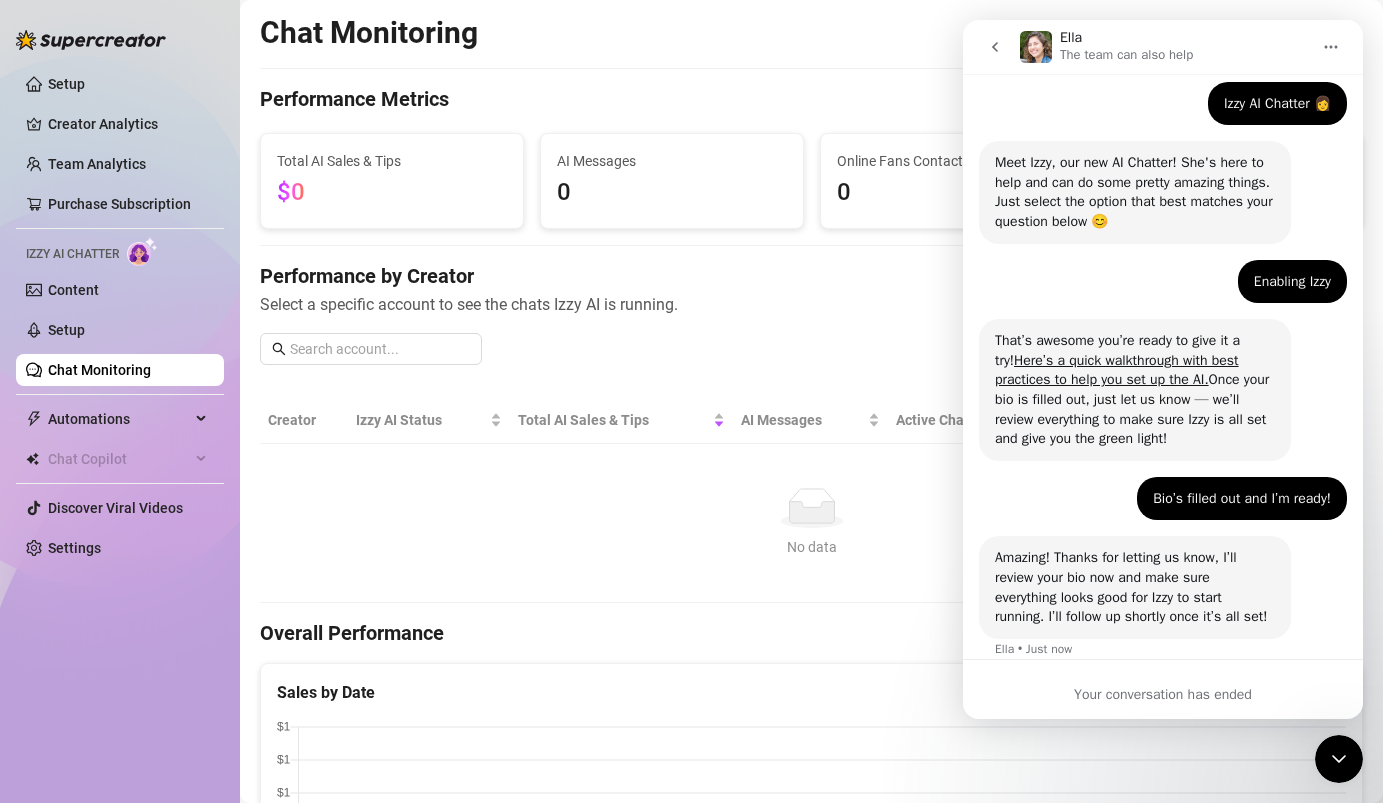 scroll, scrollTop: 173, scrollLeft: 0, axis: vertical 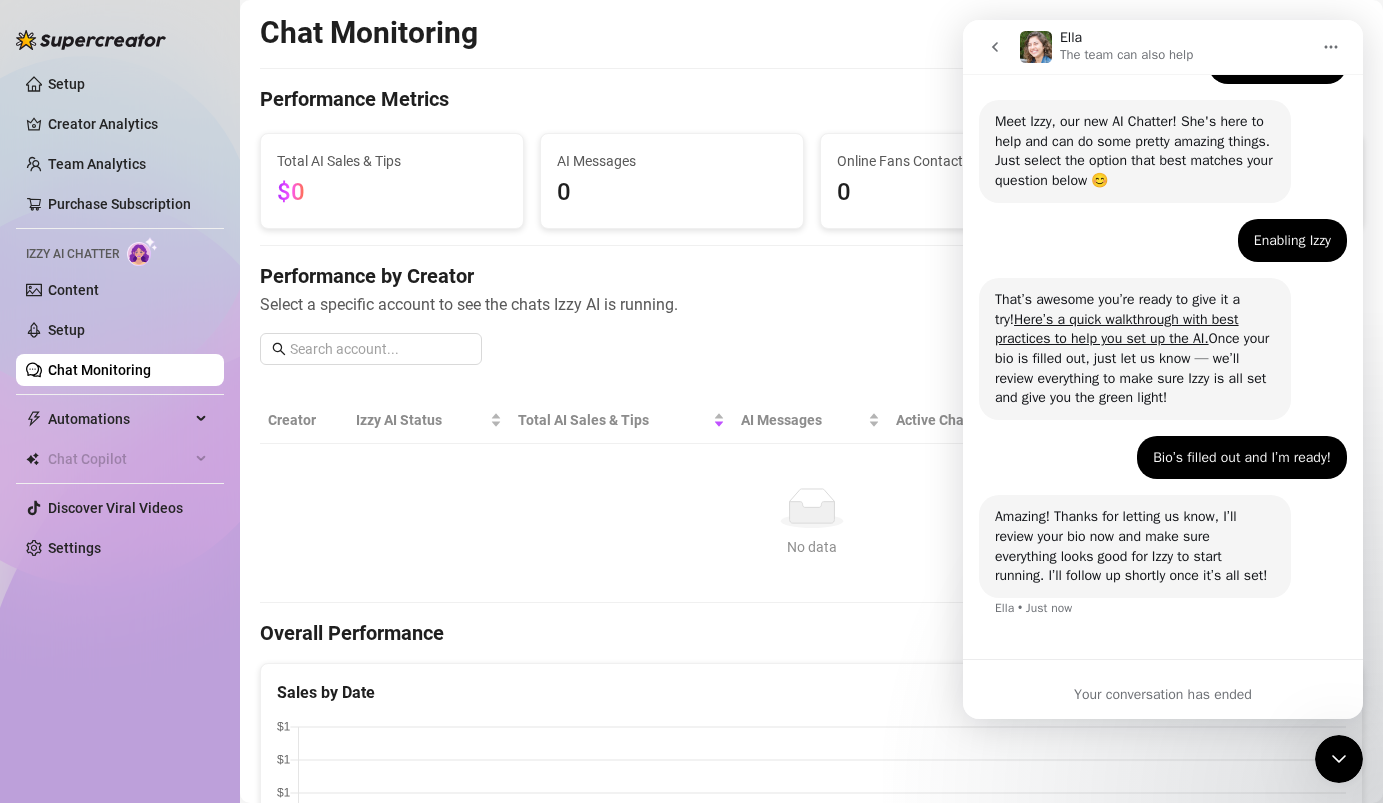 click on "Your conversation has ended" at bounding box center (1163, 694) 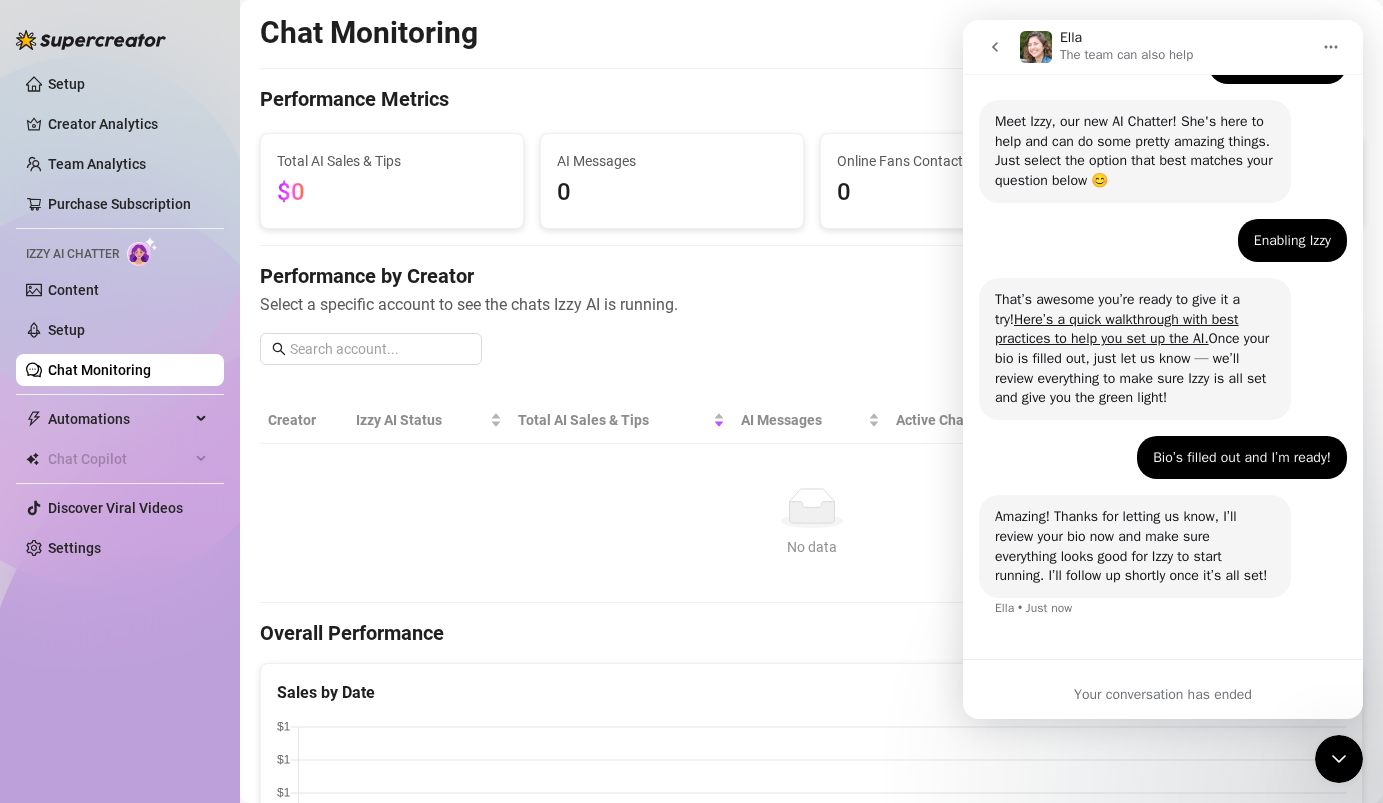 scroll, scrollTop: 0, scrollLeft: 0, axis: both 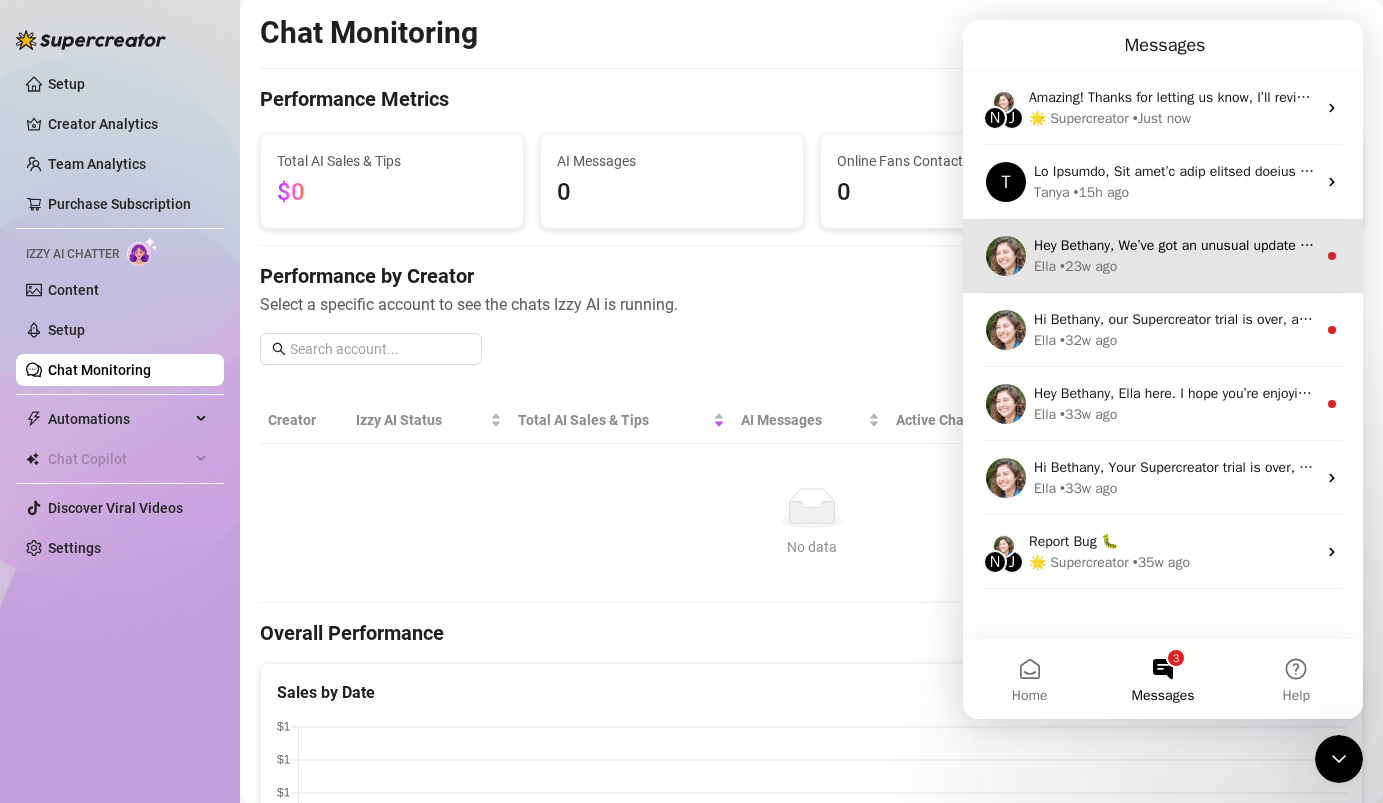 click on "[FIRST] • 23w ago" at bounding box center (1175, 266) 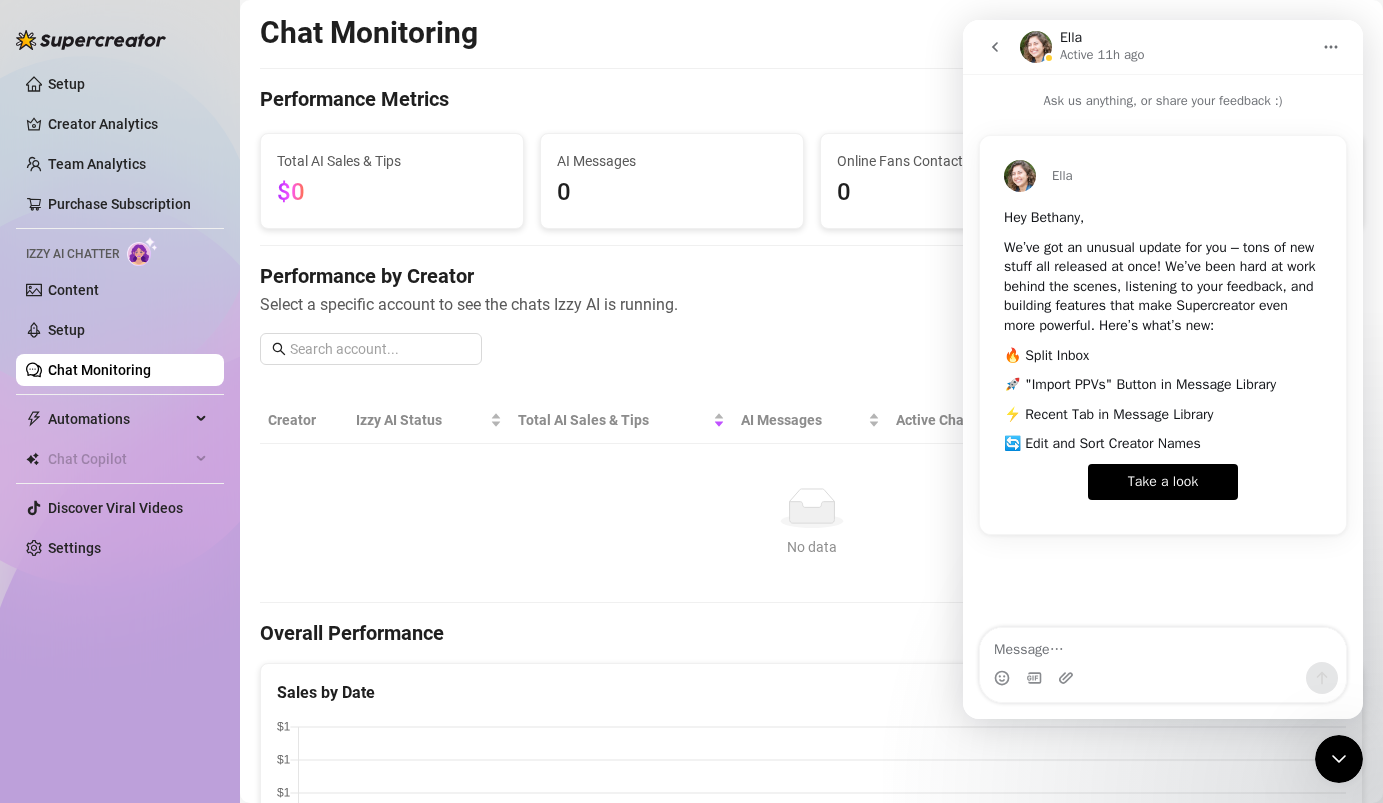 click at bounding box center (995, 47) 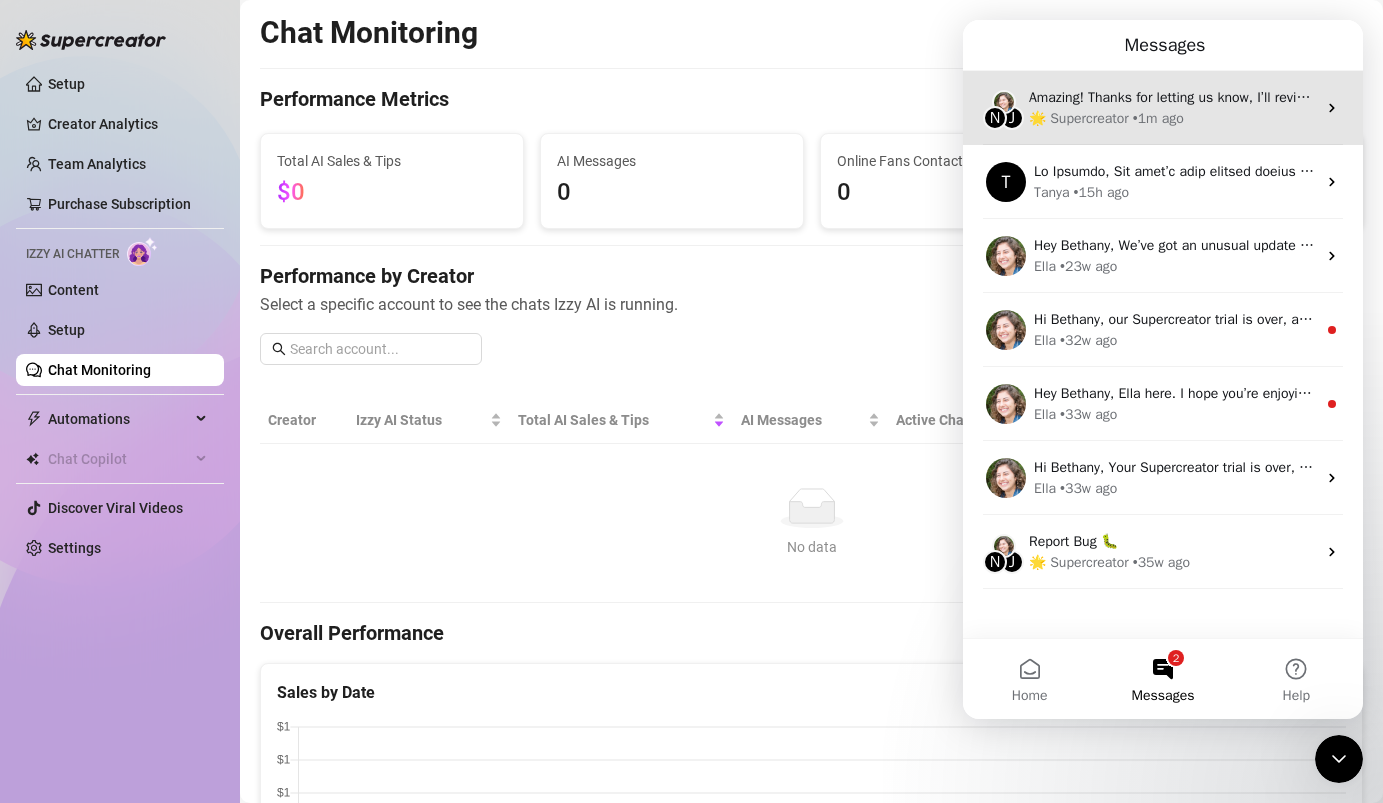 click on "🌟 Supercreator" at bounding box center [1079, 118] 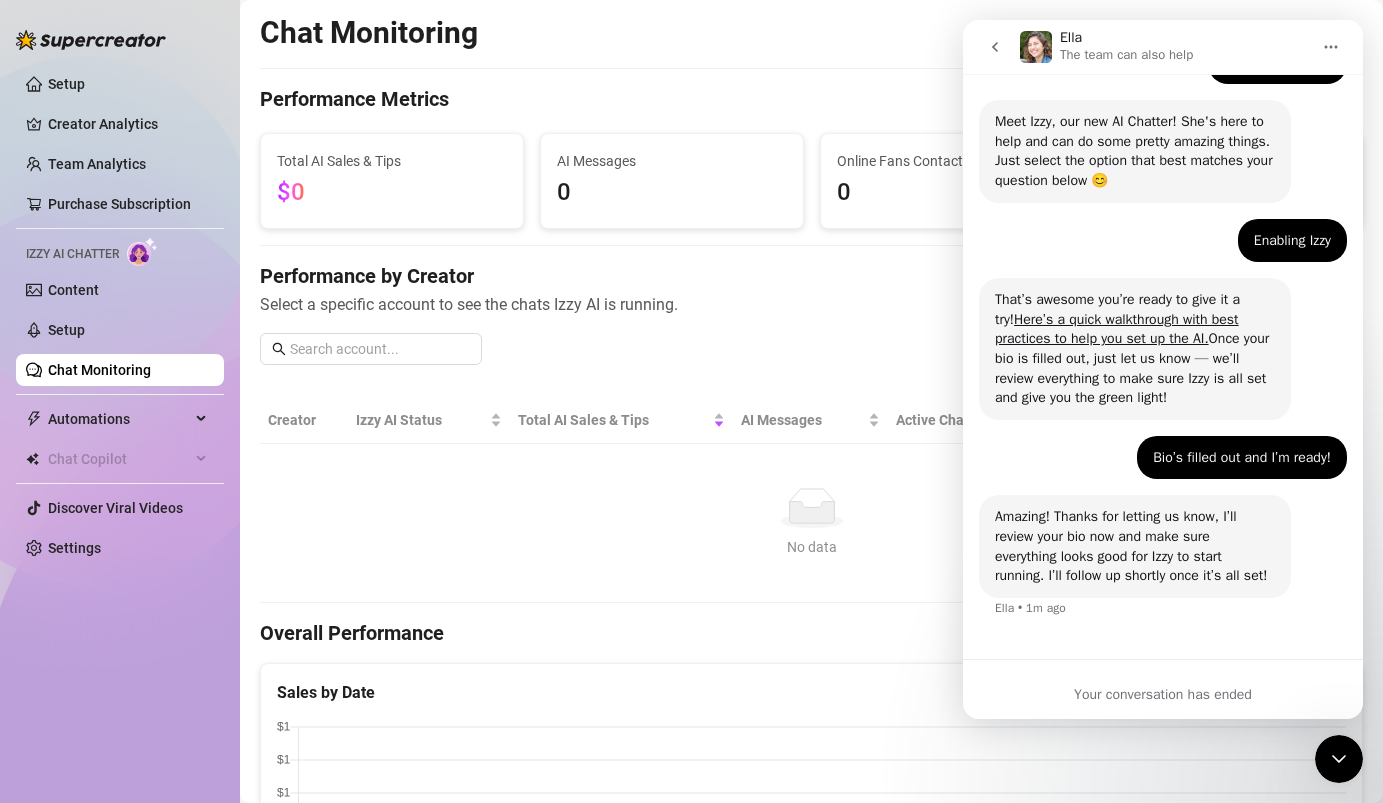scroll, scrollTop: 173, scrollLeft: 0, axis: vertical 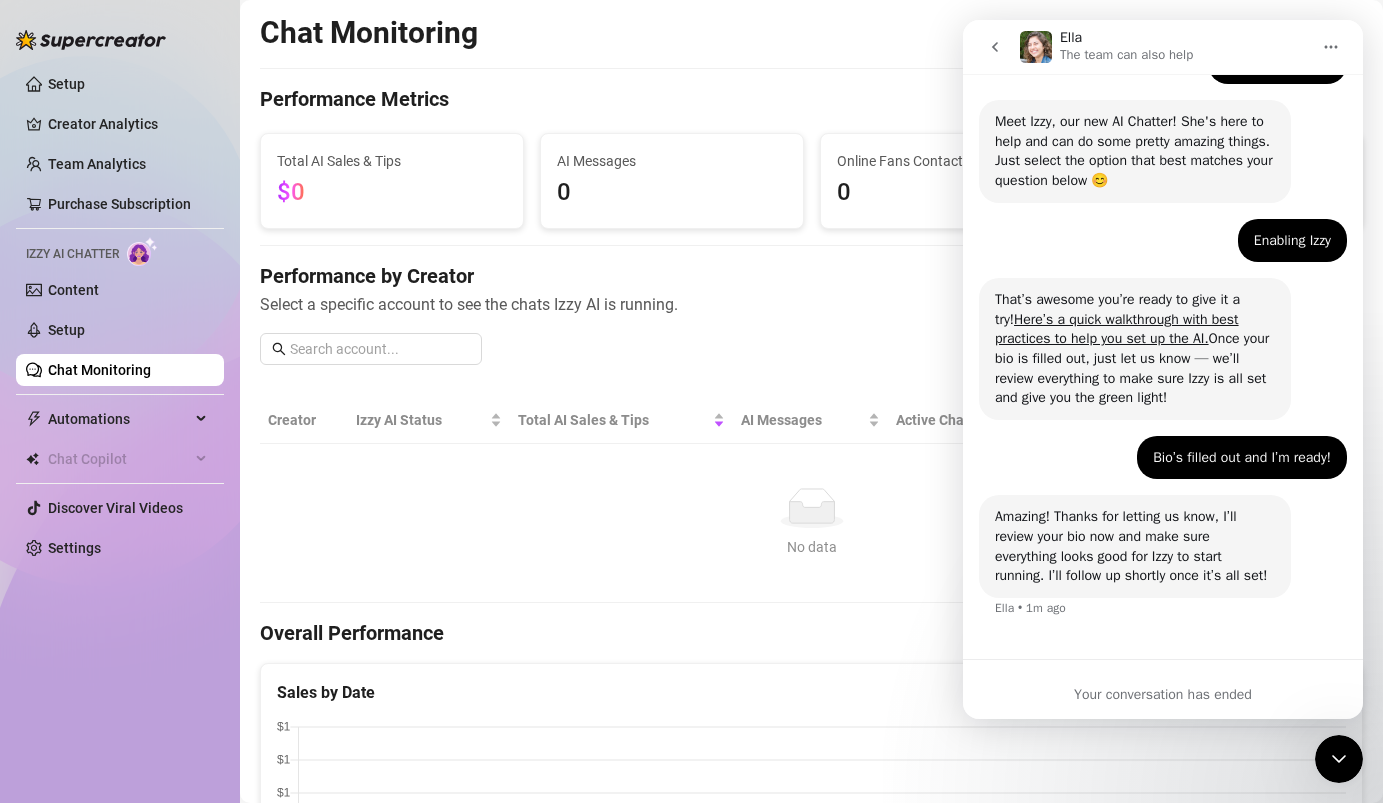 click 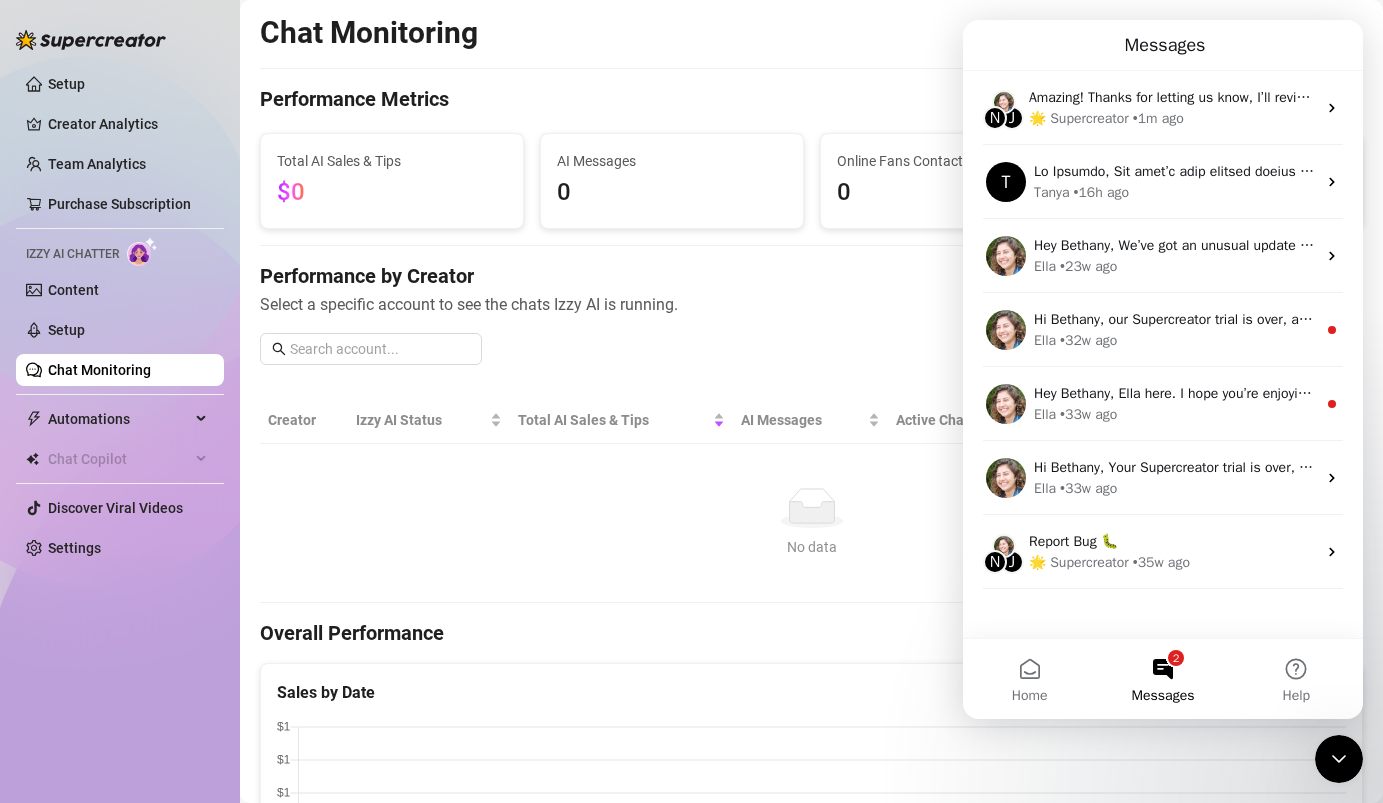 click at bounding box center [1339, 759] 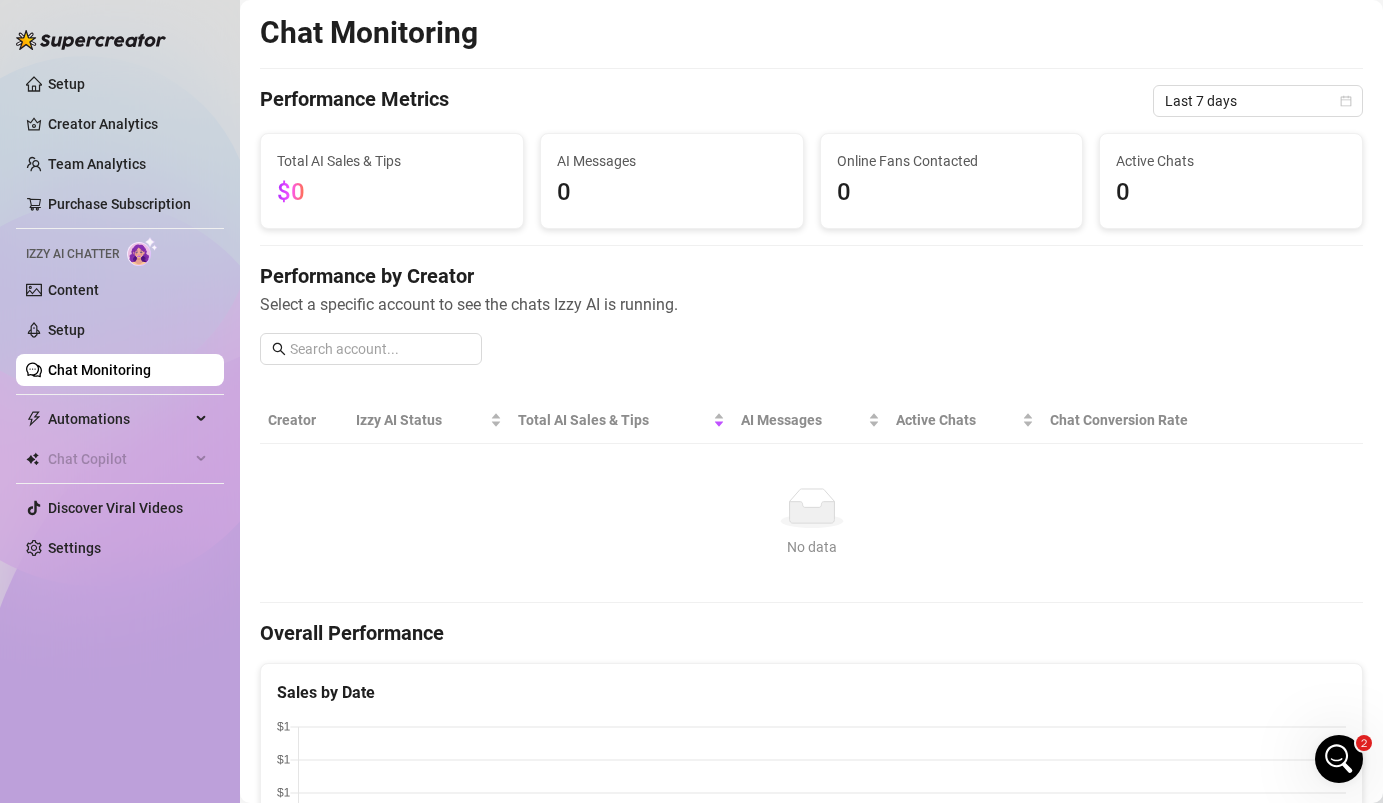 scroll, scrollTop: 0, scrollLeft: 0, axis: both 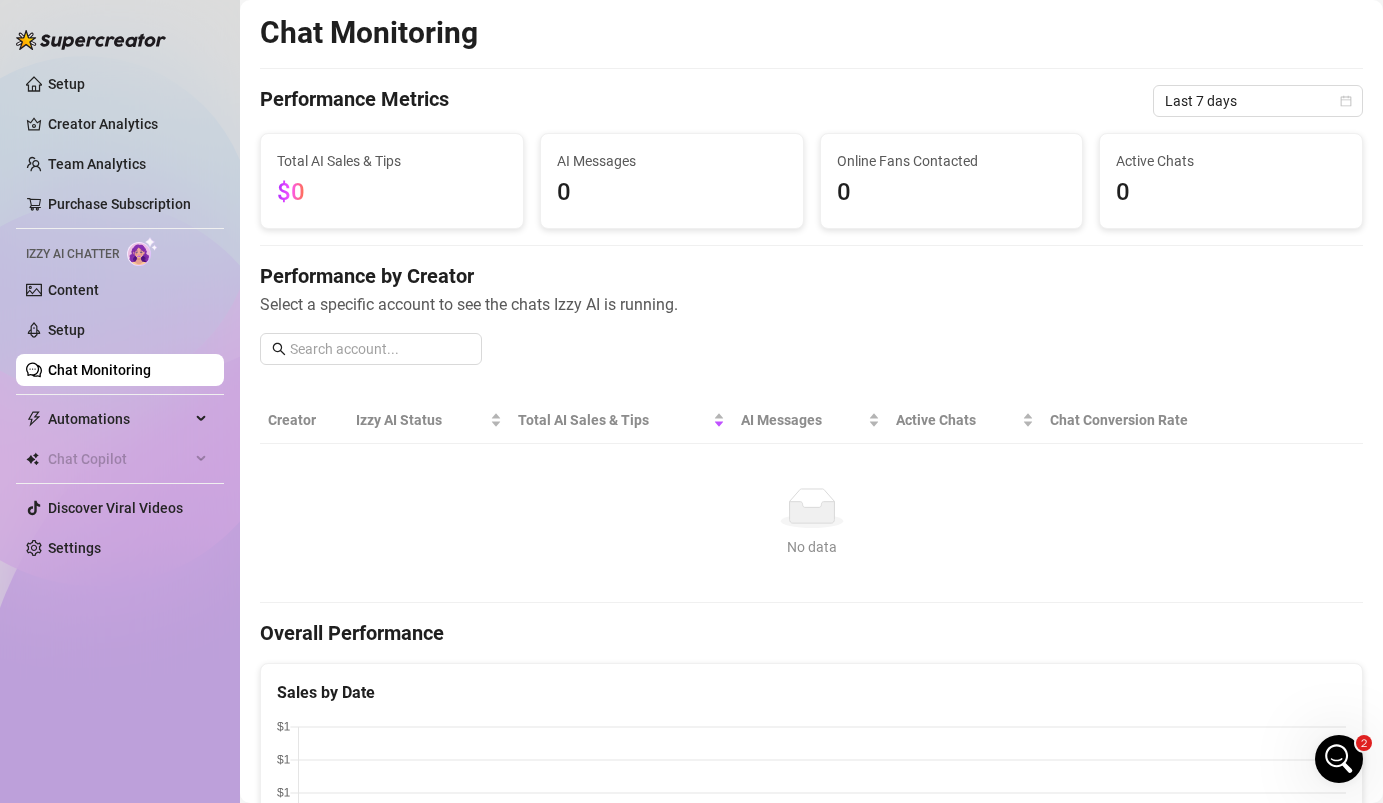 click at bounding box center (142, 251) 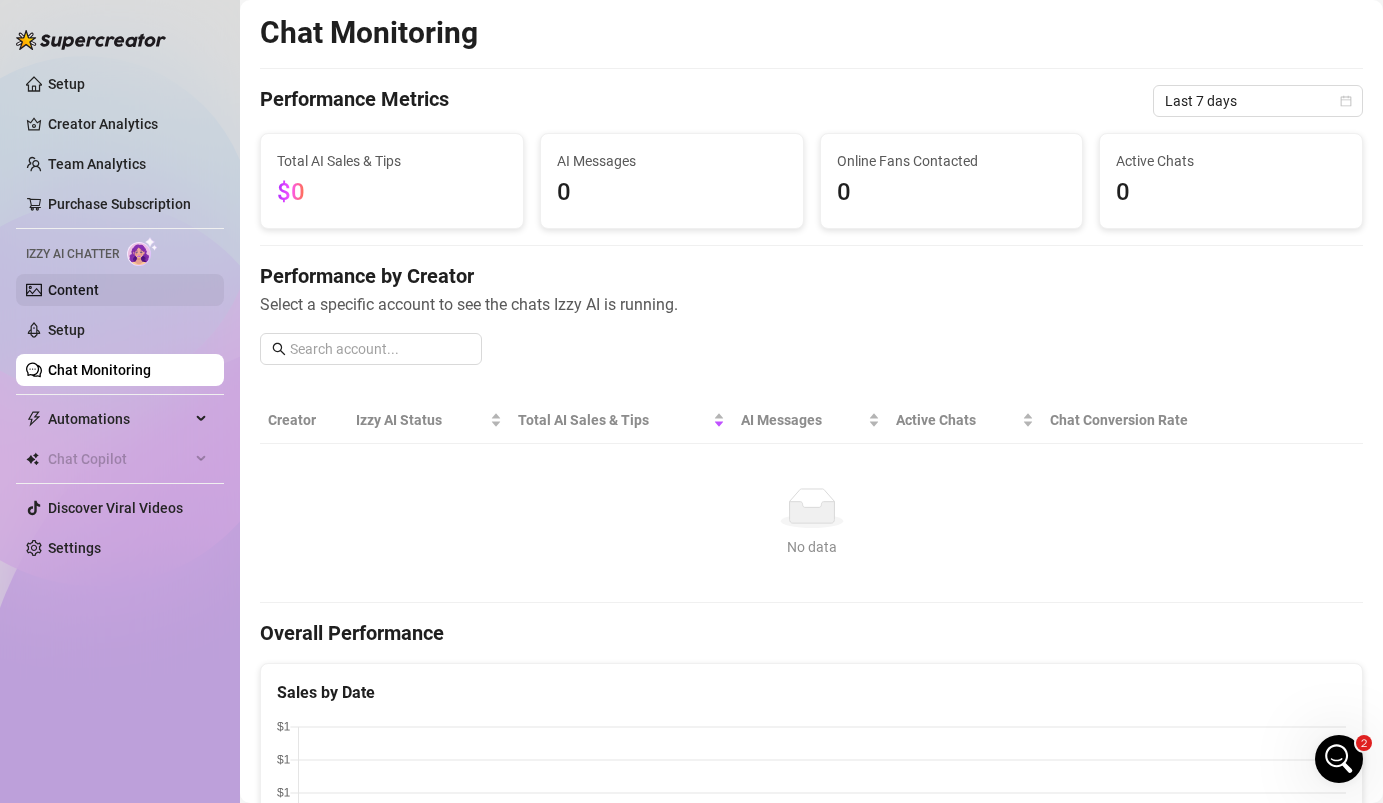 click on "Content" at bounding box center [73, 290] 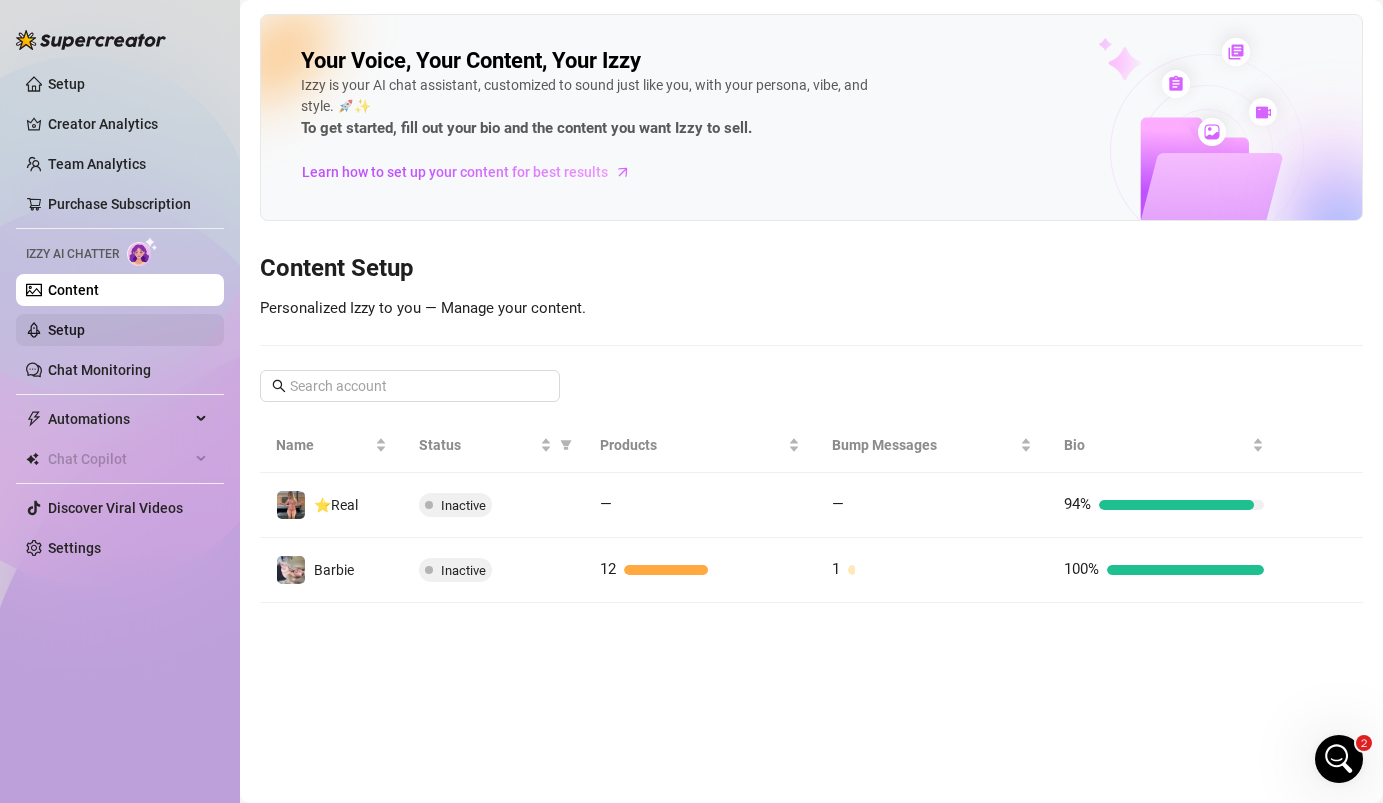 click on "Setup" at bounding box center (66, 330) 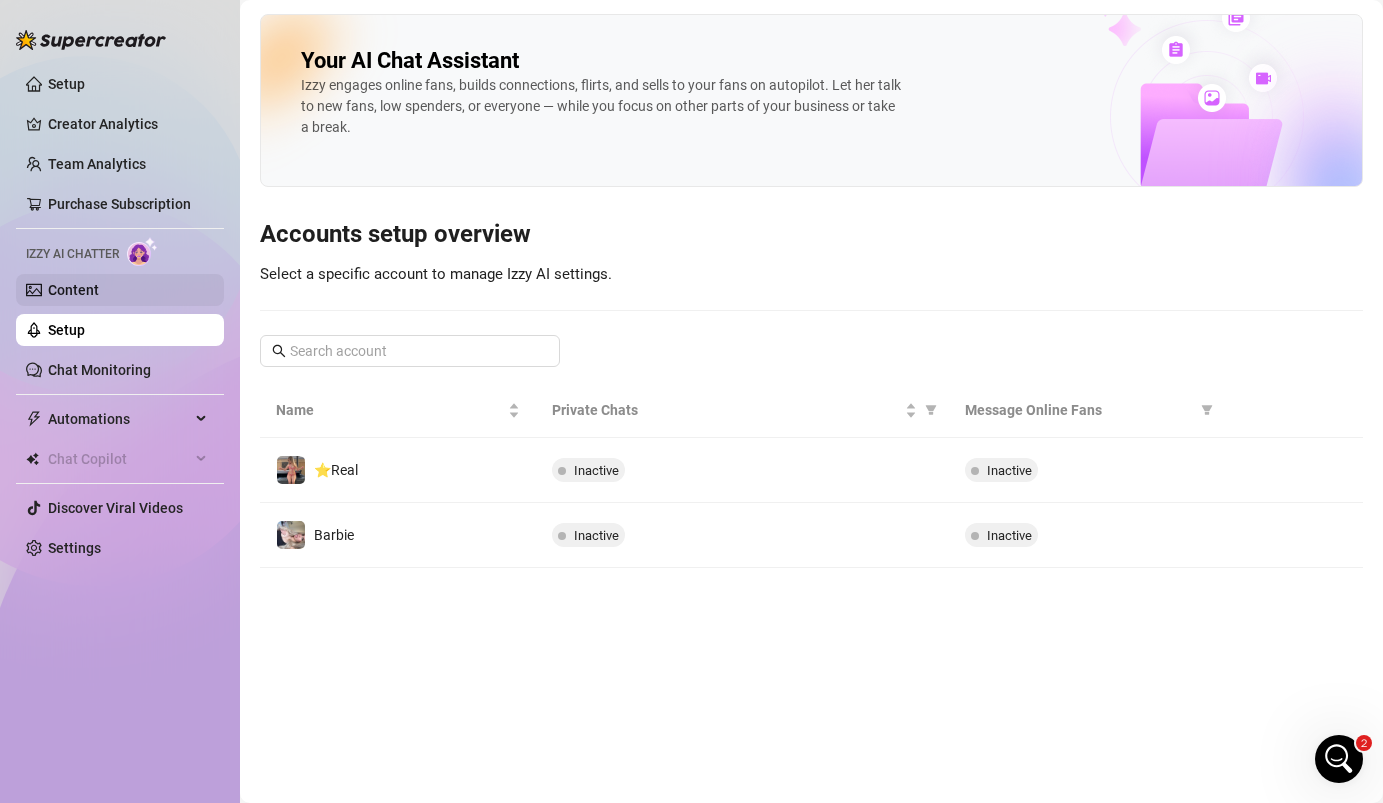 click on "Content" at bounding box center (73, 290) 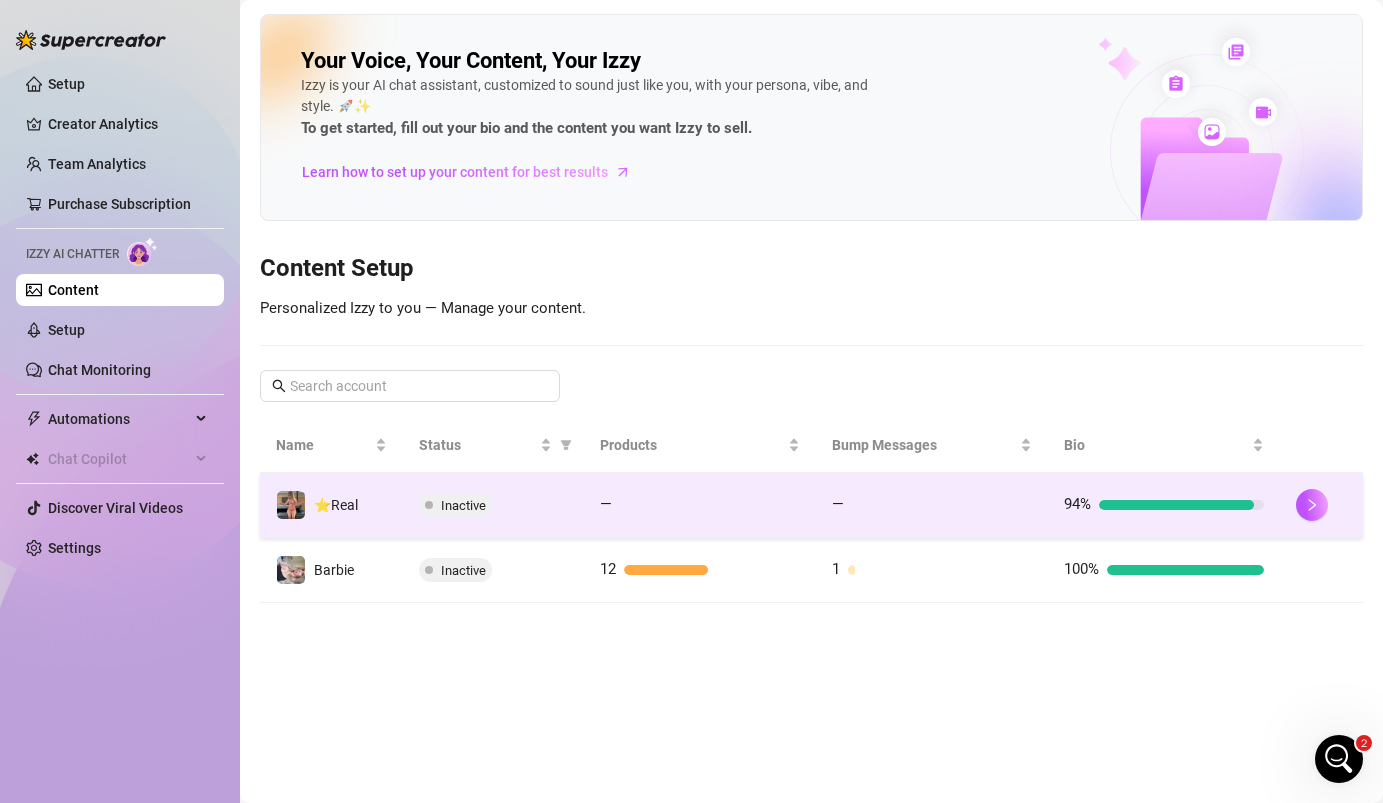click on "—" at bounding box center (838, 505) 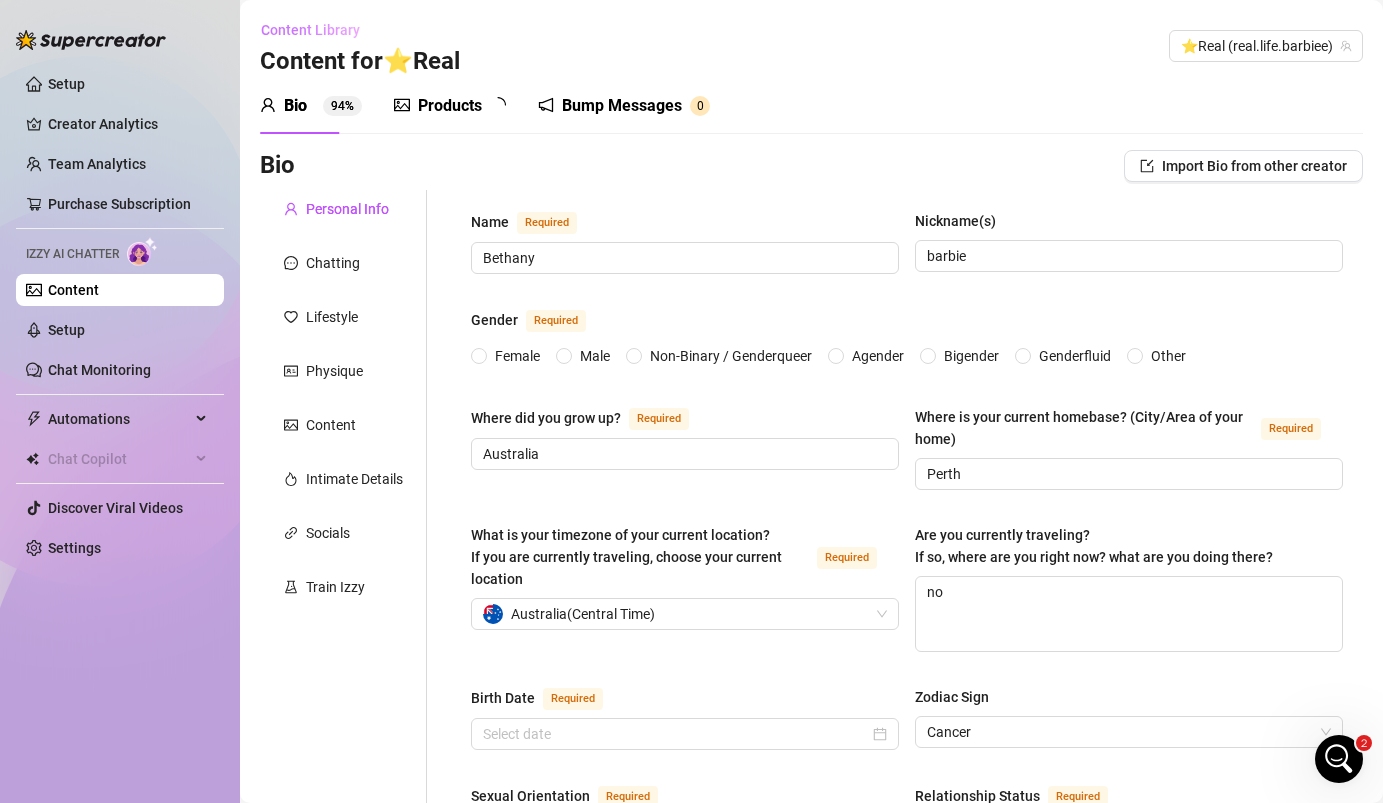 type 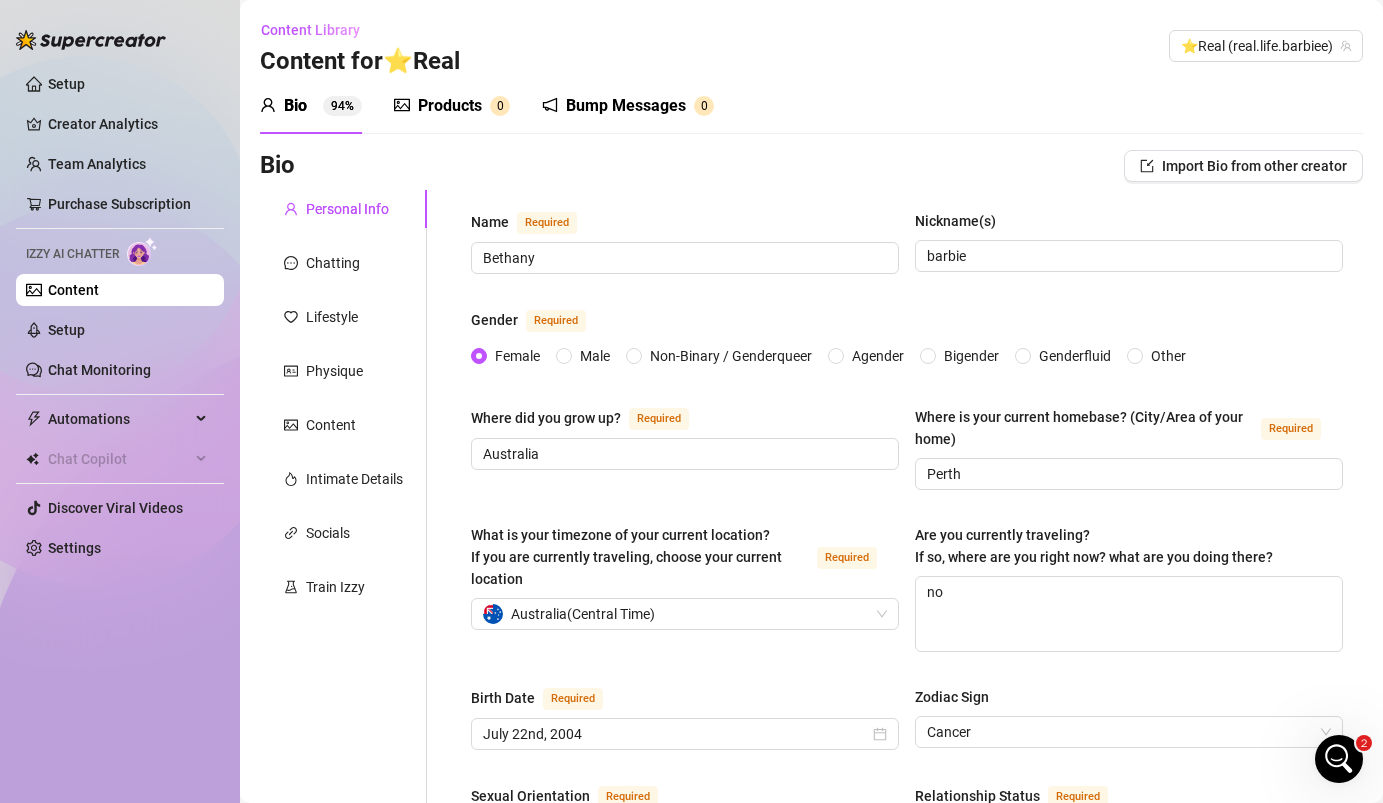 click on "Products" at bounding box center [450, 106] 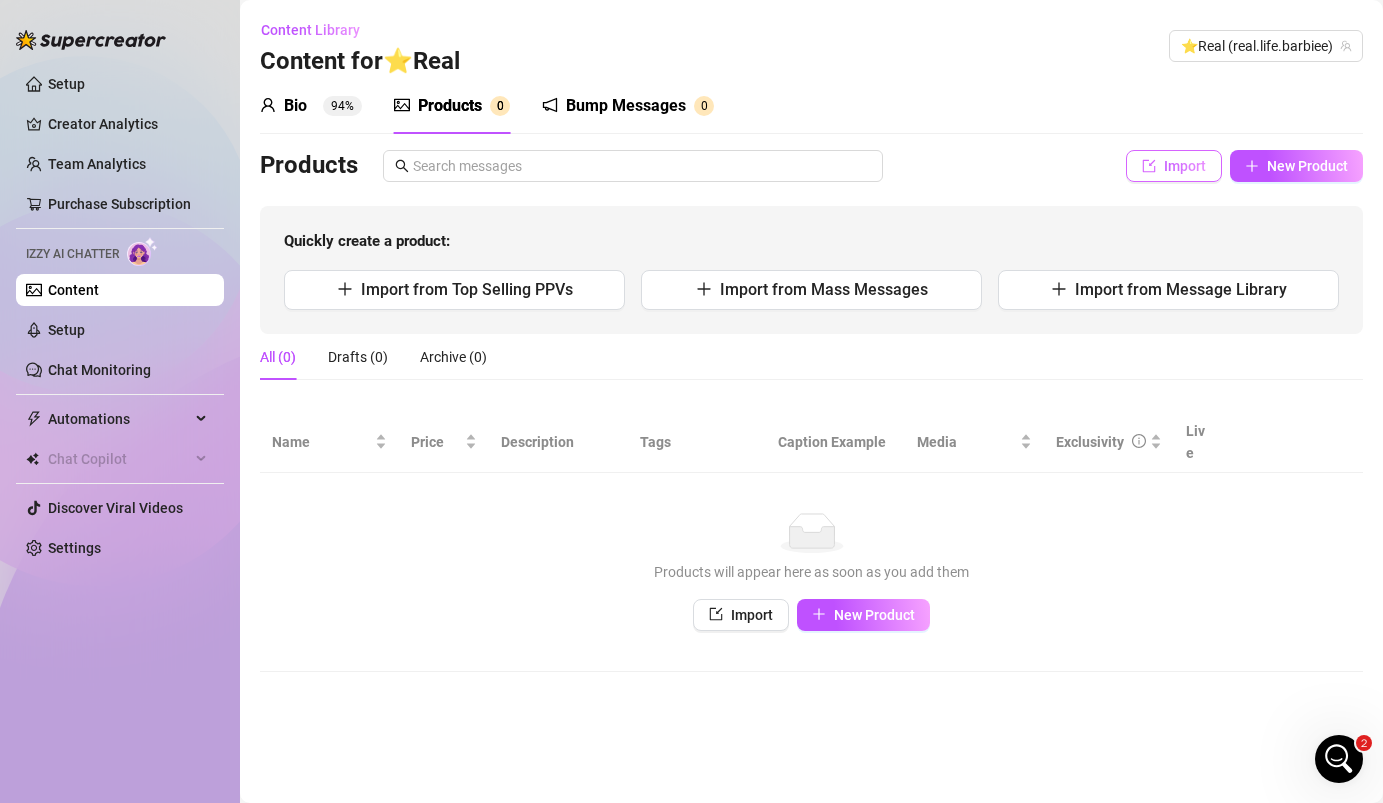 click on "Import" at bounding box center [1185, 166] 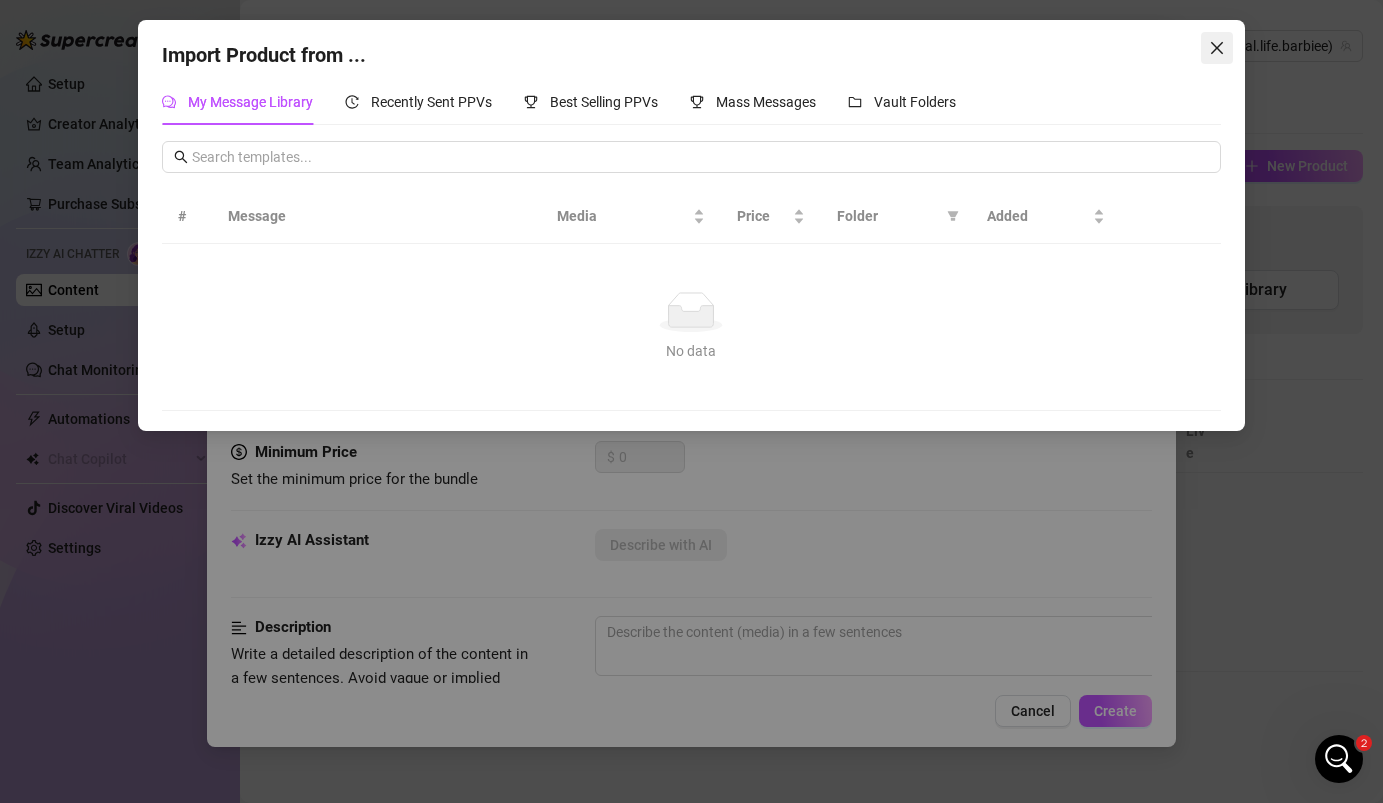 click at bounding box center (1217, 48) 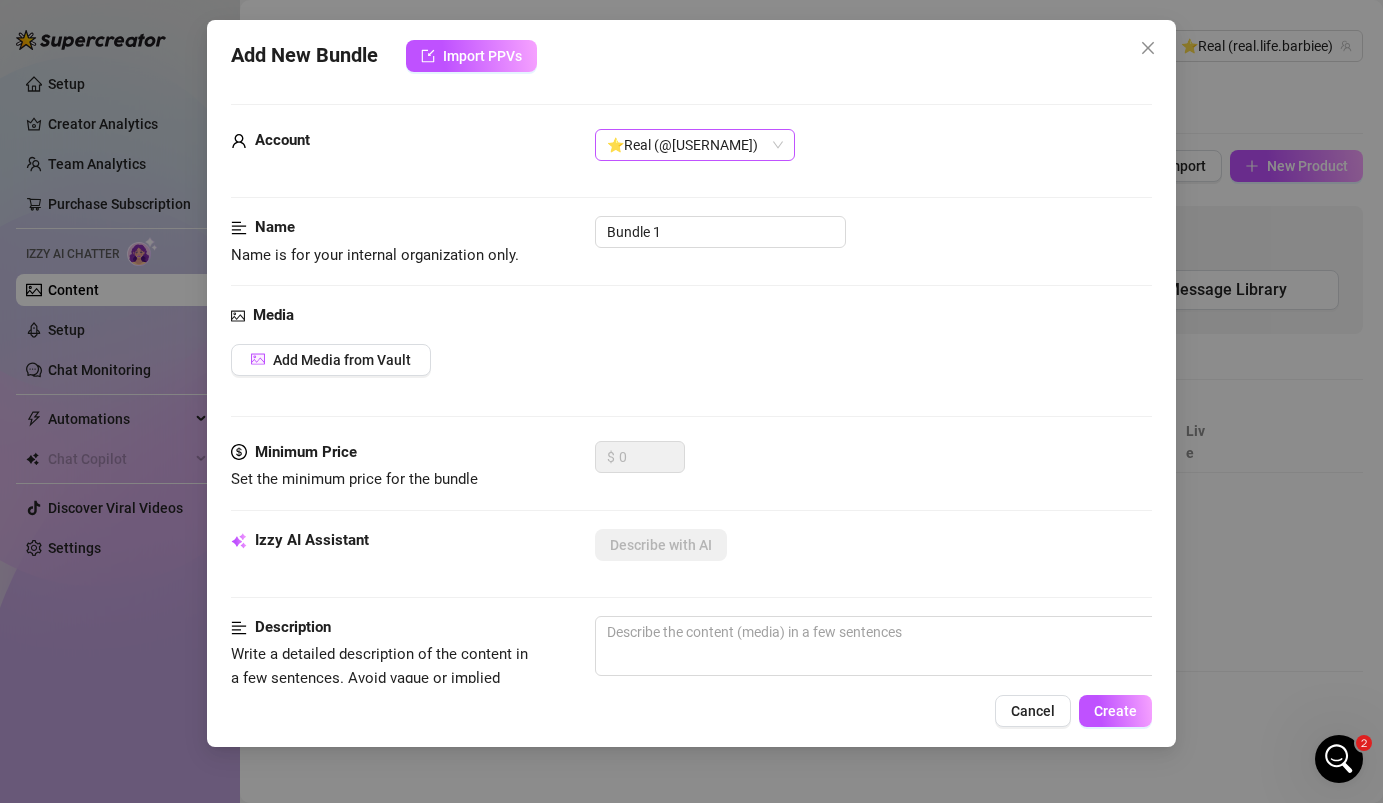 click on "⭐️Real (@[USERNAME])" at bounding box center (695, 145) 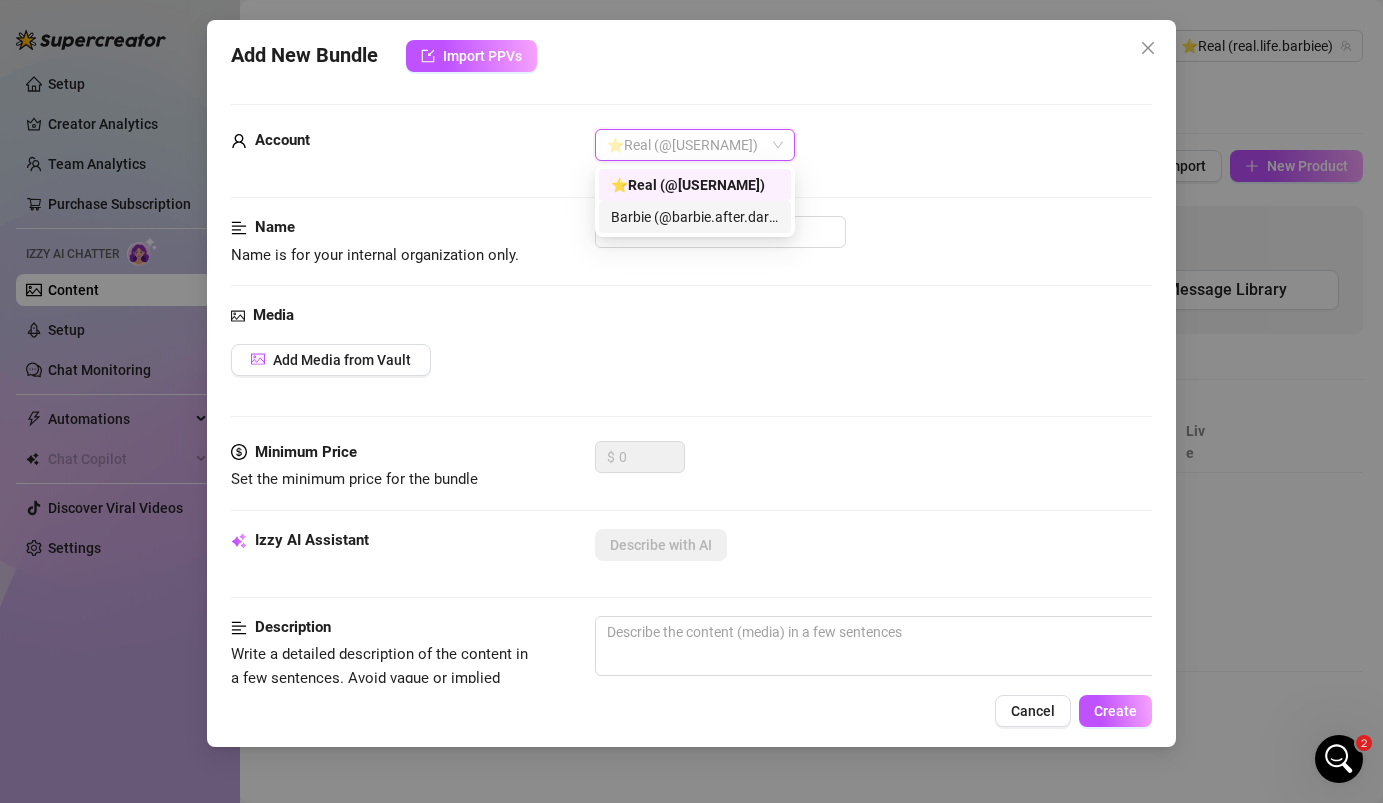 click on "Barbie (@barbie.after.dark)" at bounding box center (695, 217) 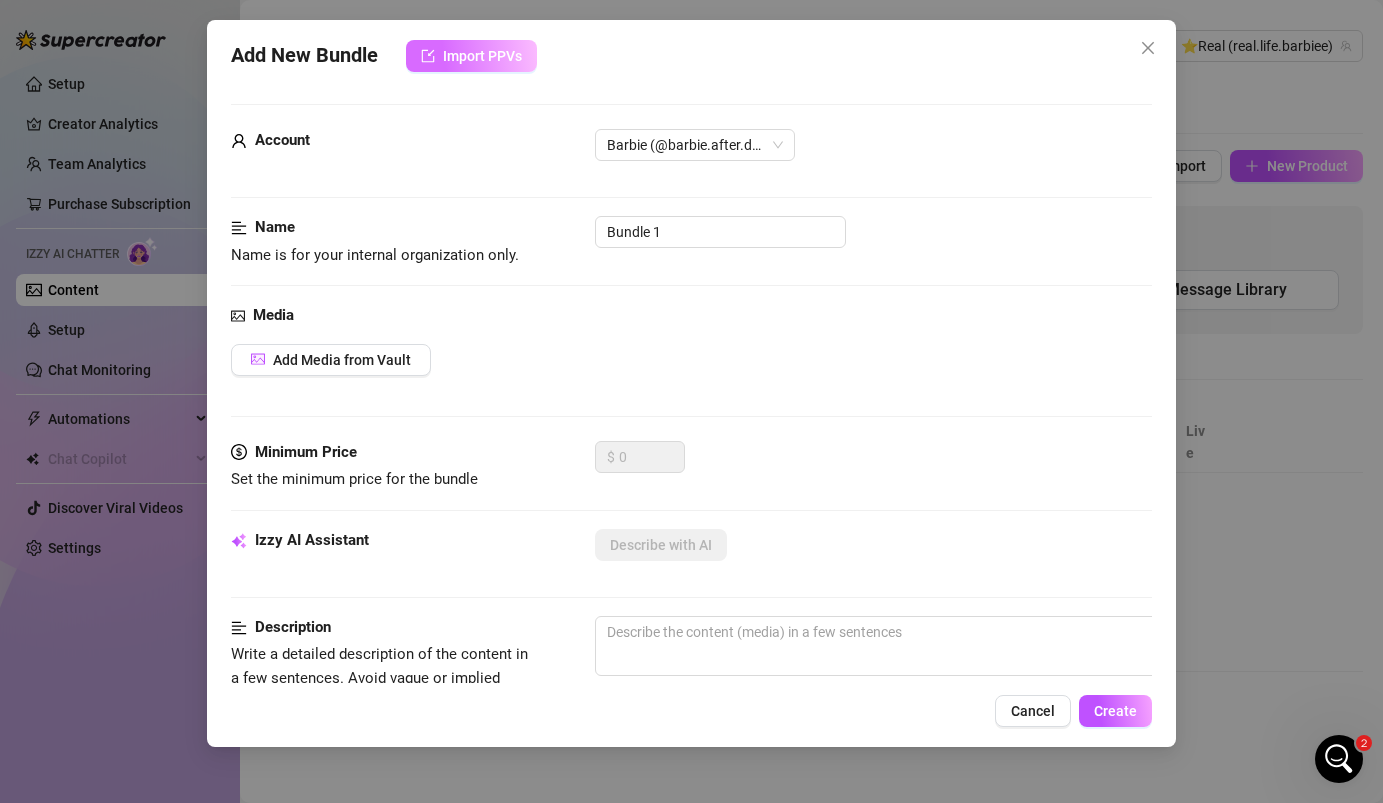 click on "Import PPVs" at bounding box center (482, 56) 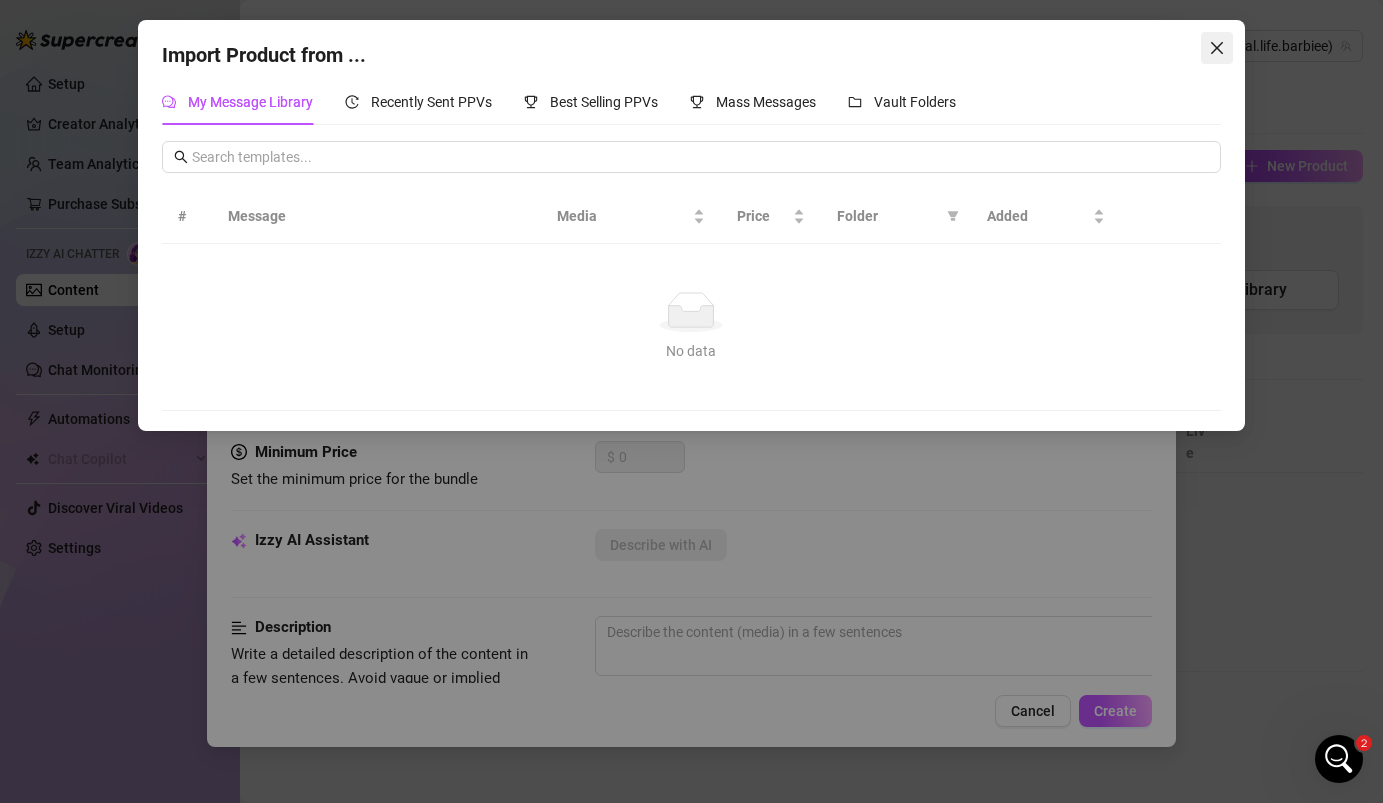 click at bounding box center (1217, 48) 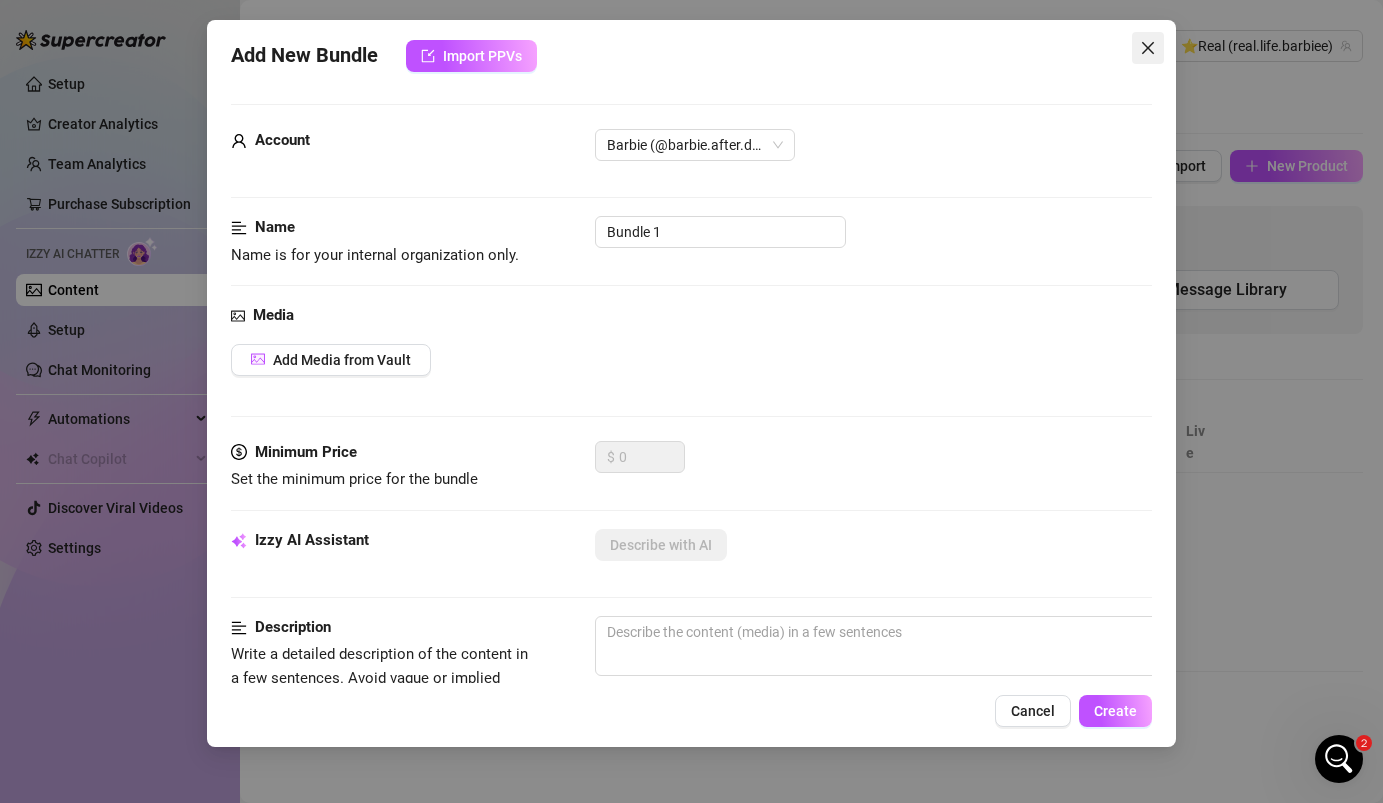 click 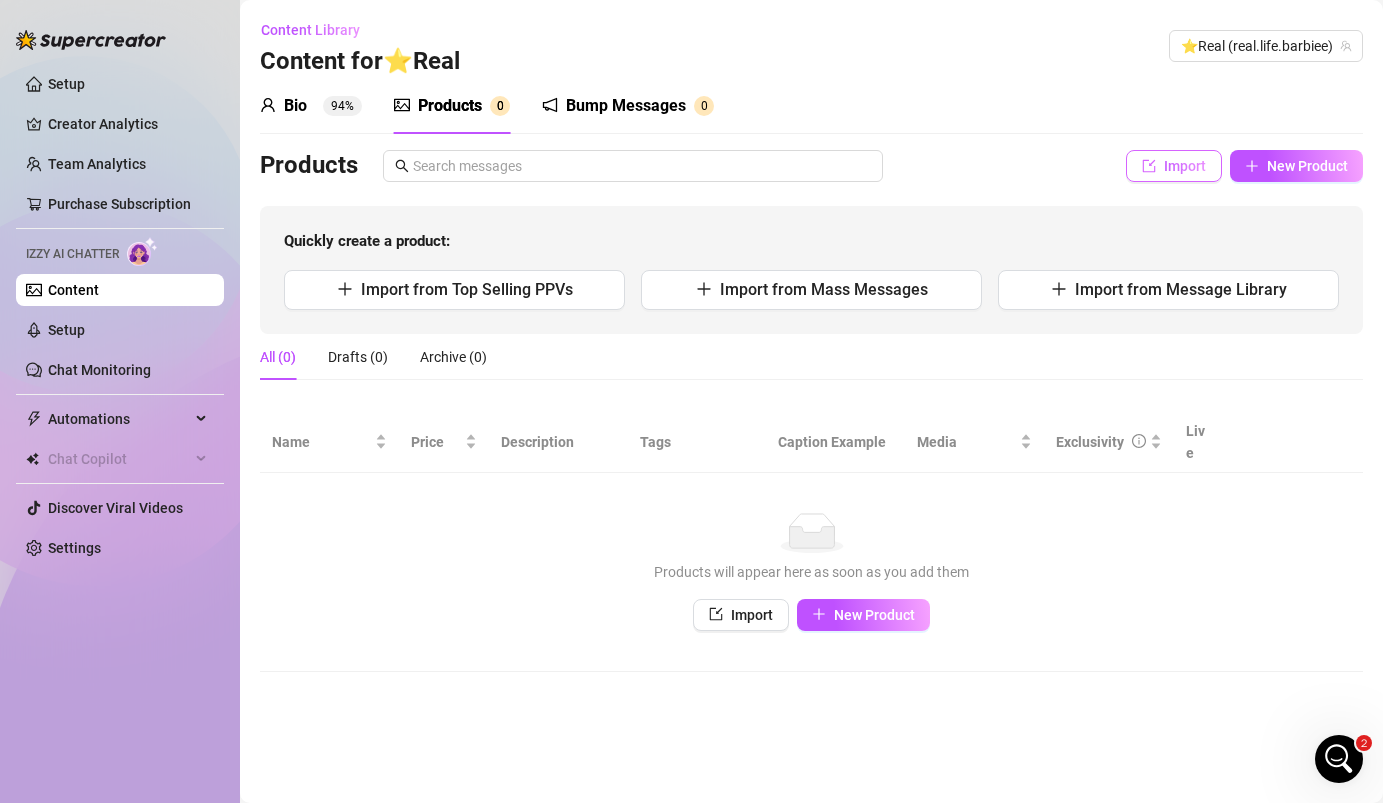 click on "Import" at bounding box center (1185, 166) 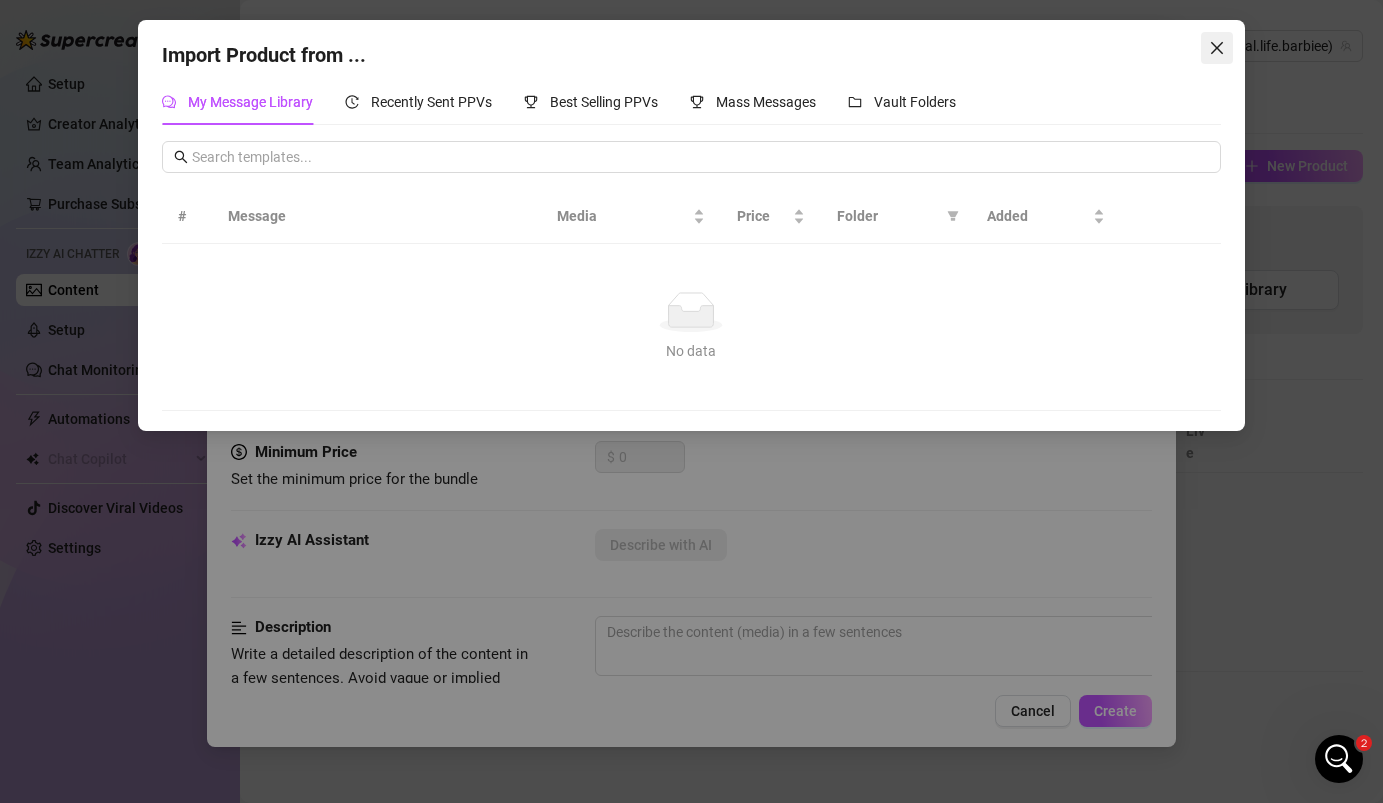 click at bounding box center (1217, 48) 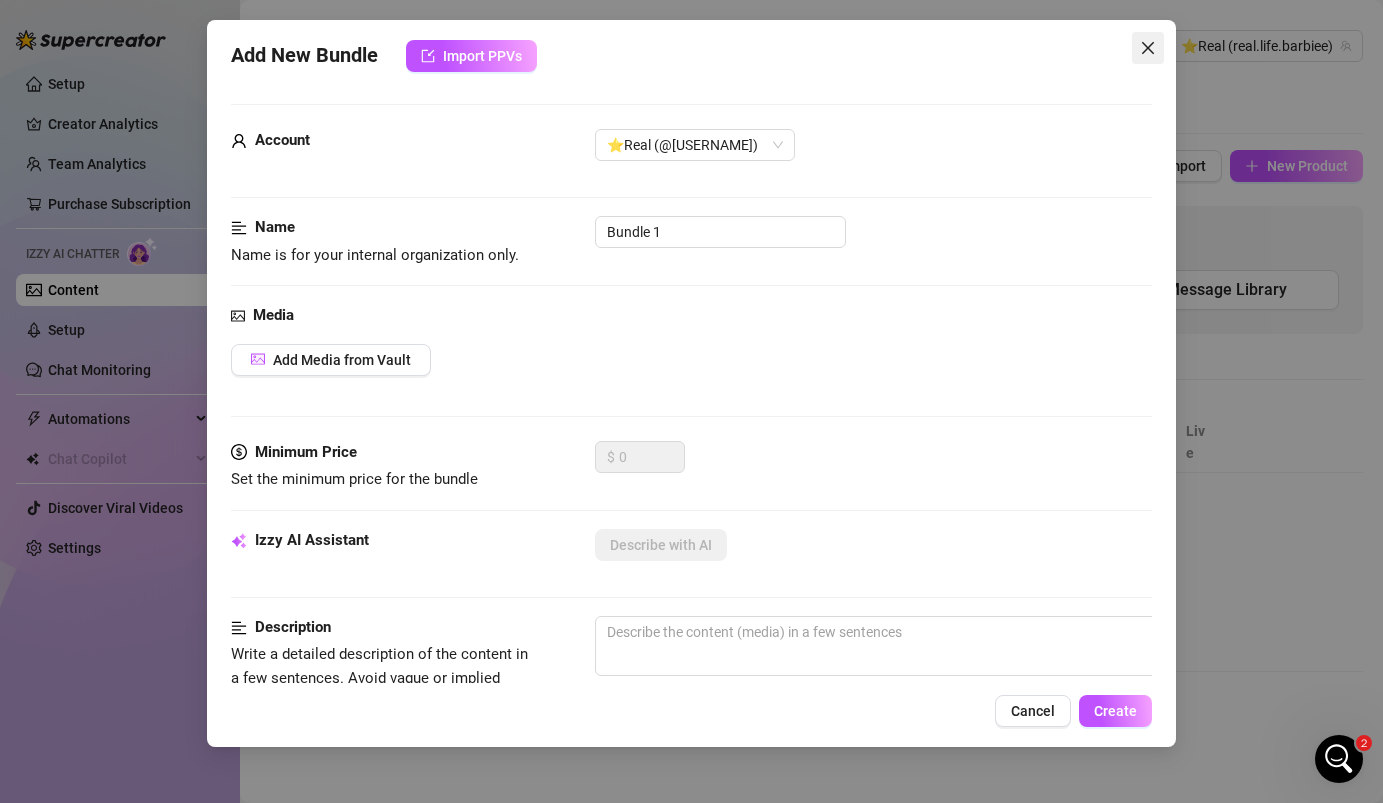 click at bounding box center [1148, 48] 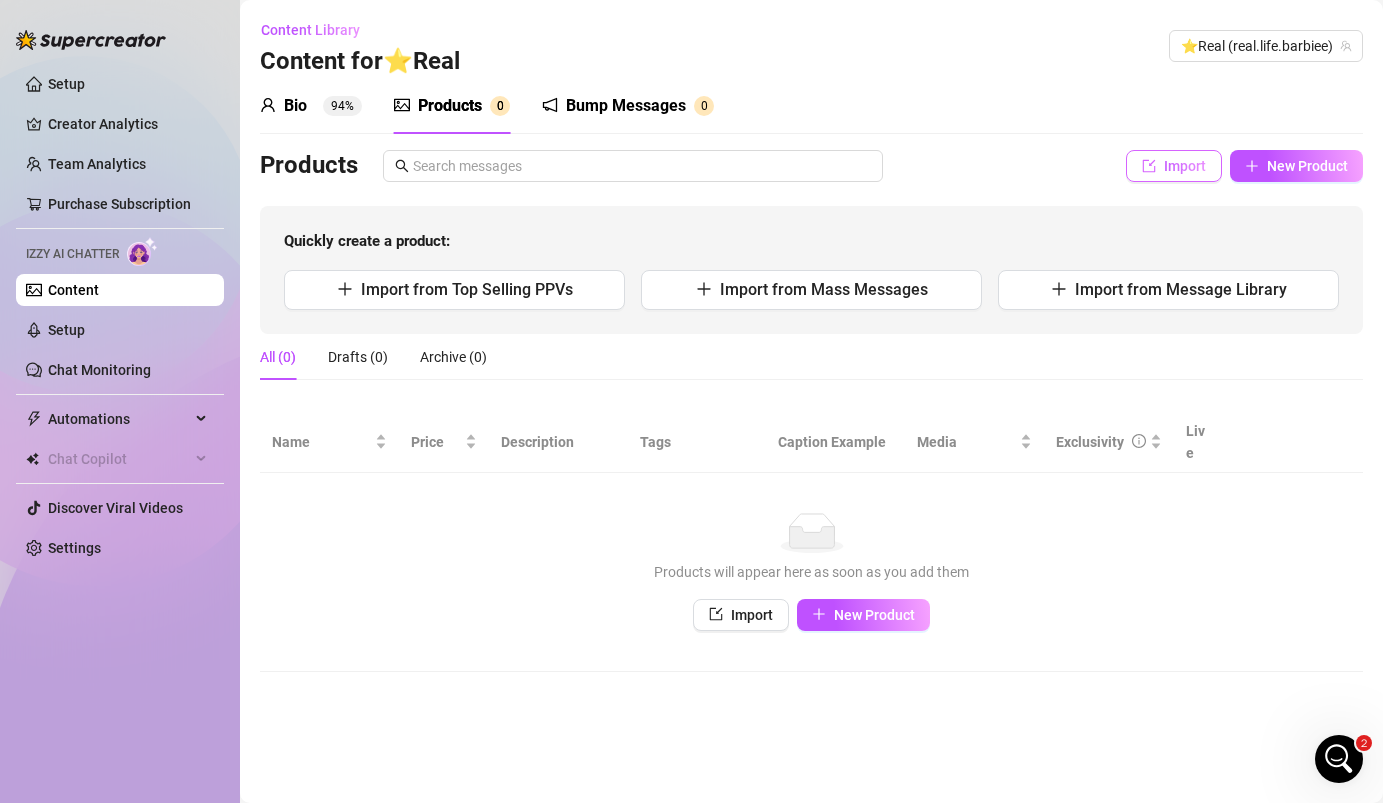 click on "Import" at bounding box center (1174, 166) 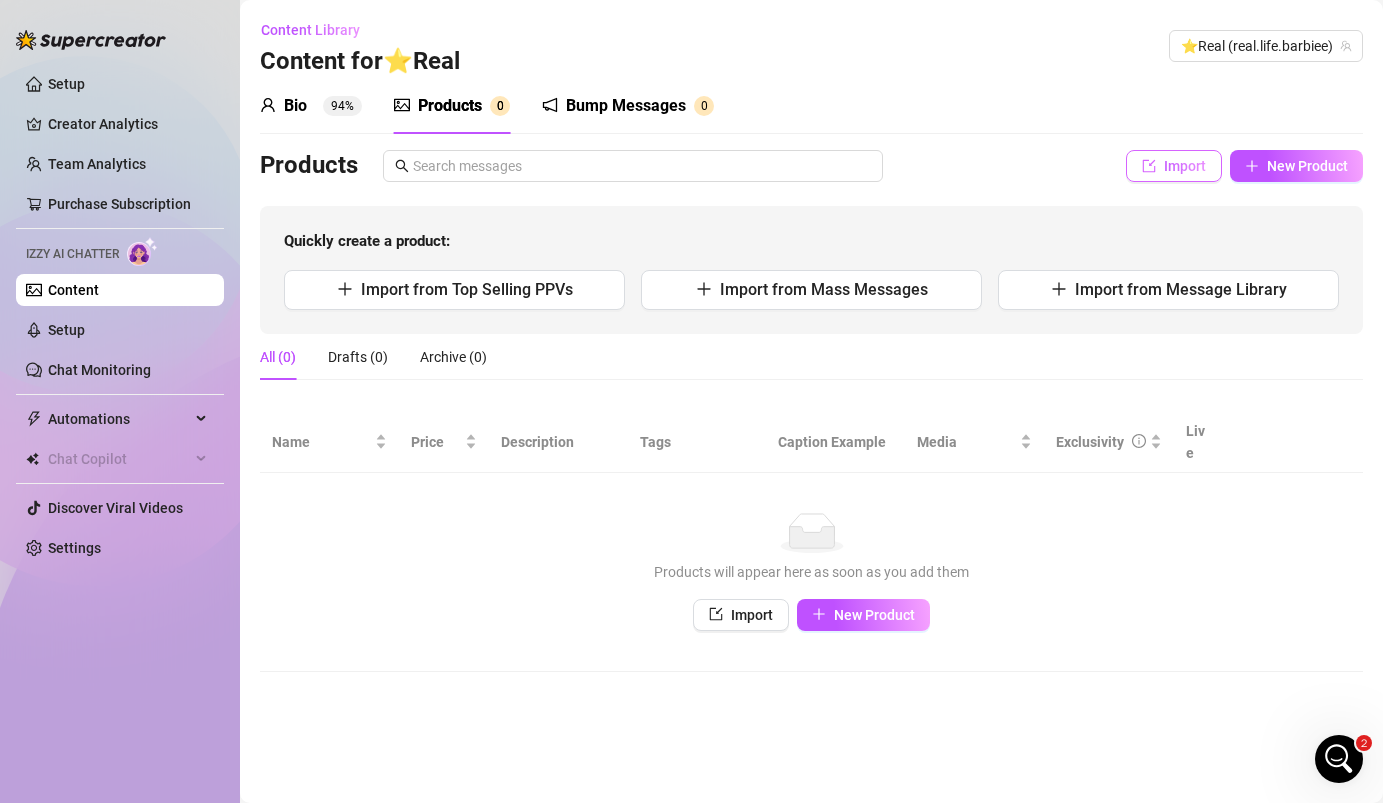 type on "Type your message here..." 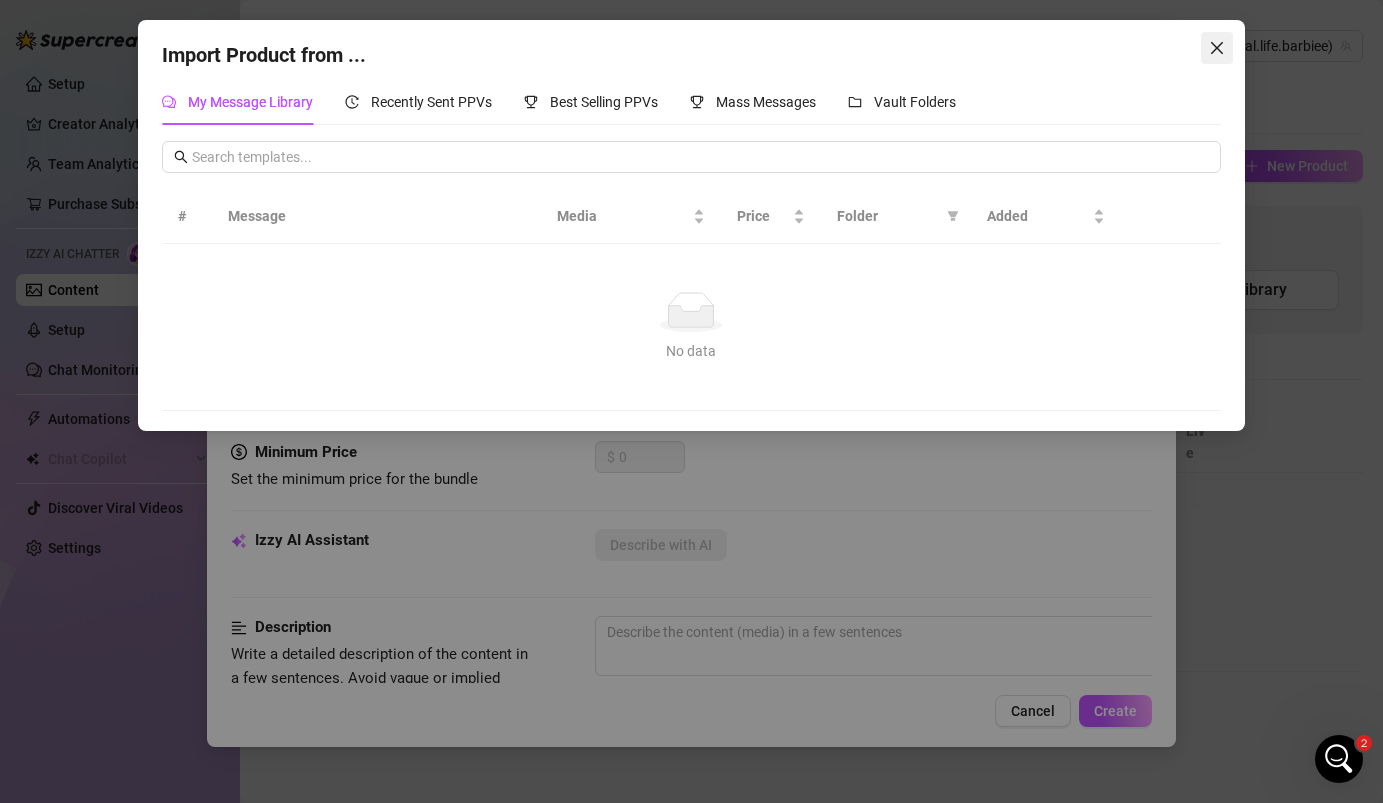 click 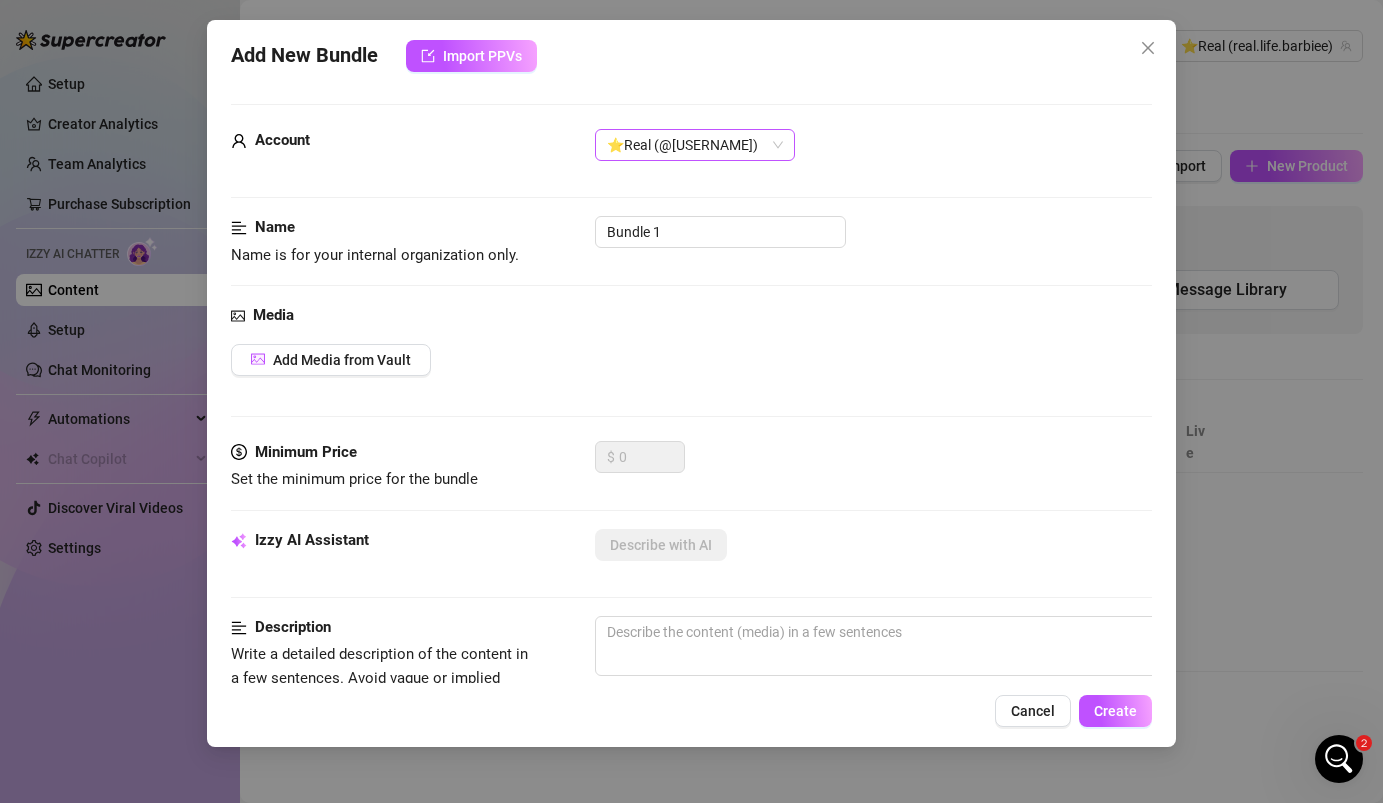 click on "⭐️Real (@[USERNAME])" at bounding box center [695, 145] 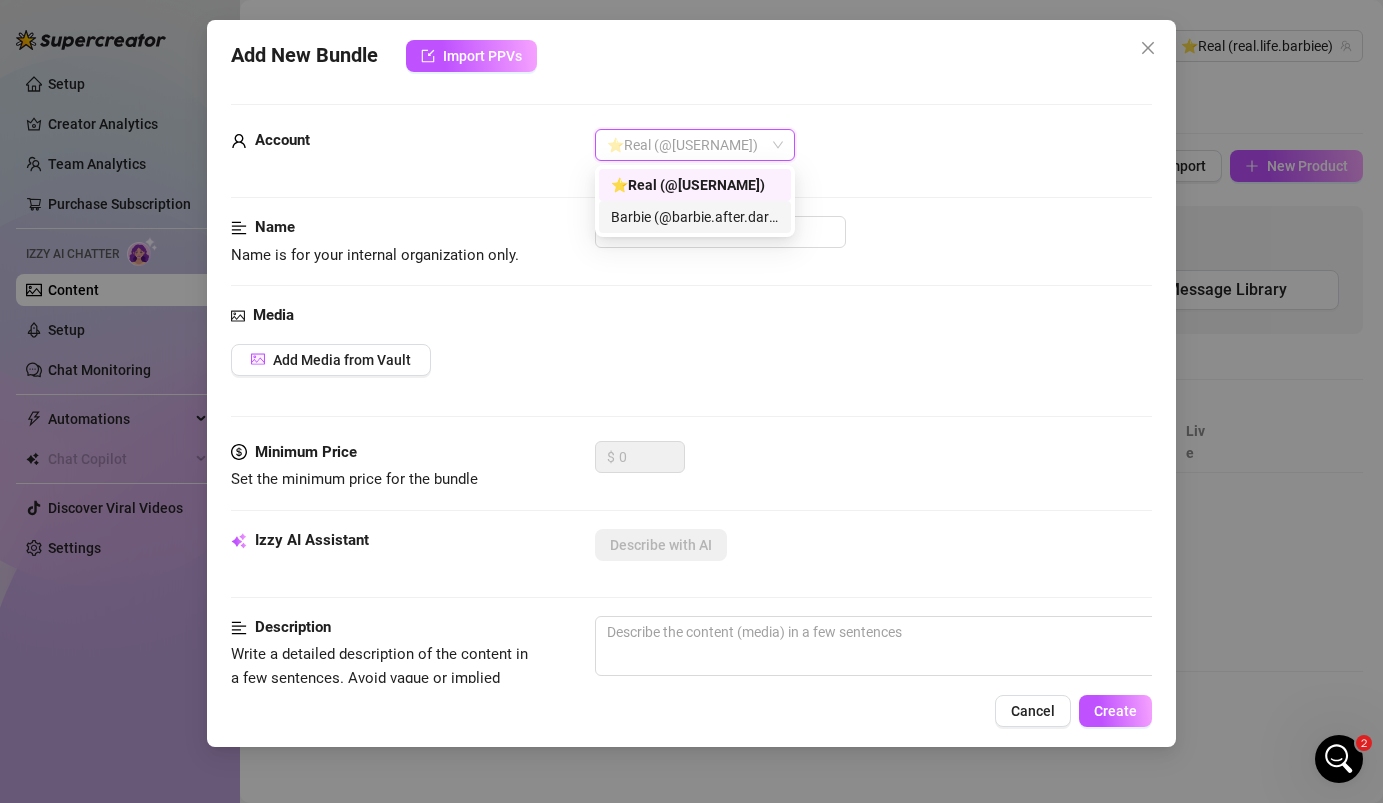 click on "Barbie (@barbie.after.dark)" at bounding box center [695, 217] 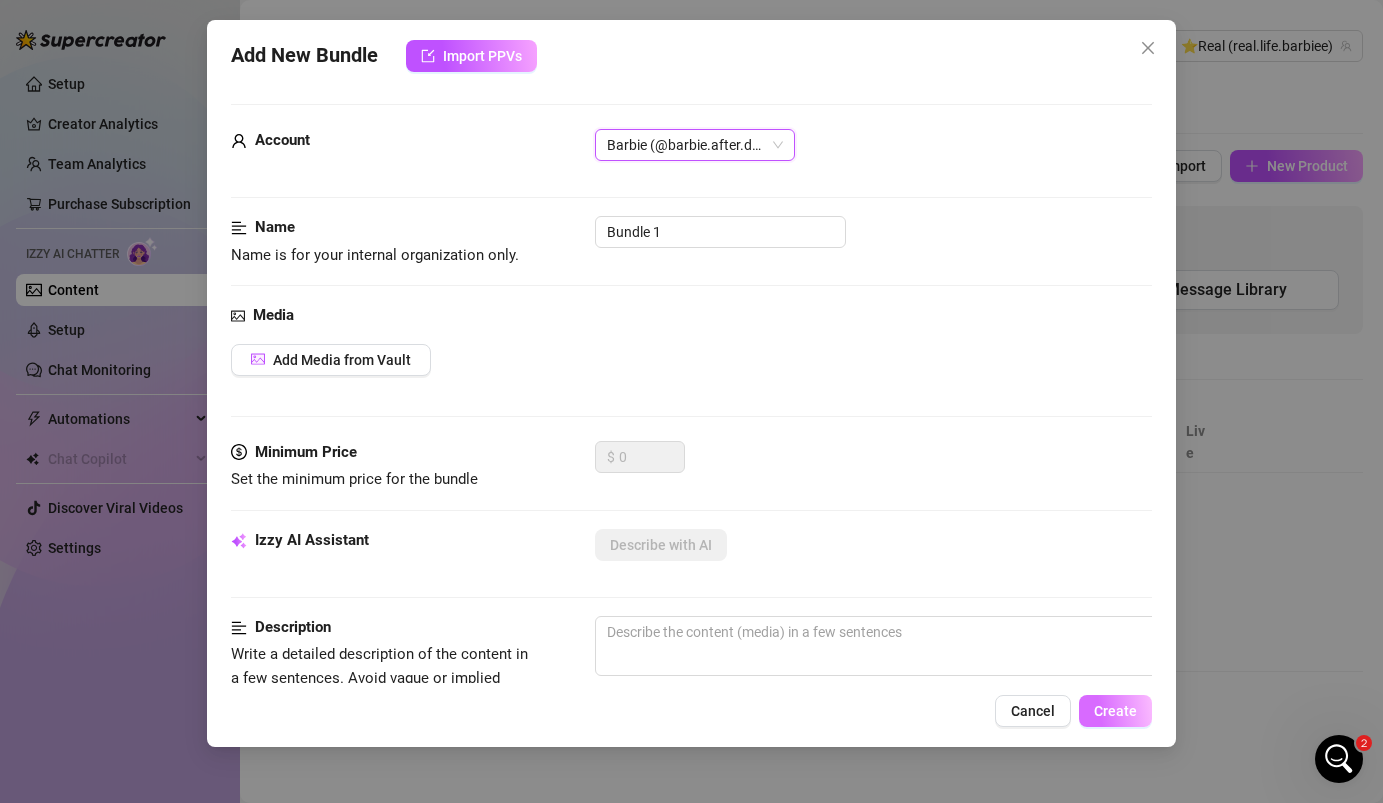 click on "Create" at bounding box center [1115, 711] 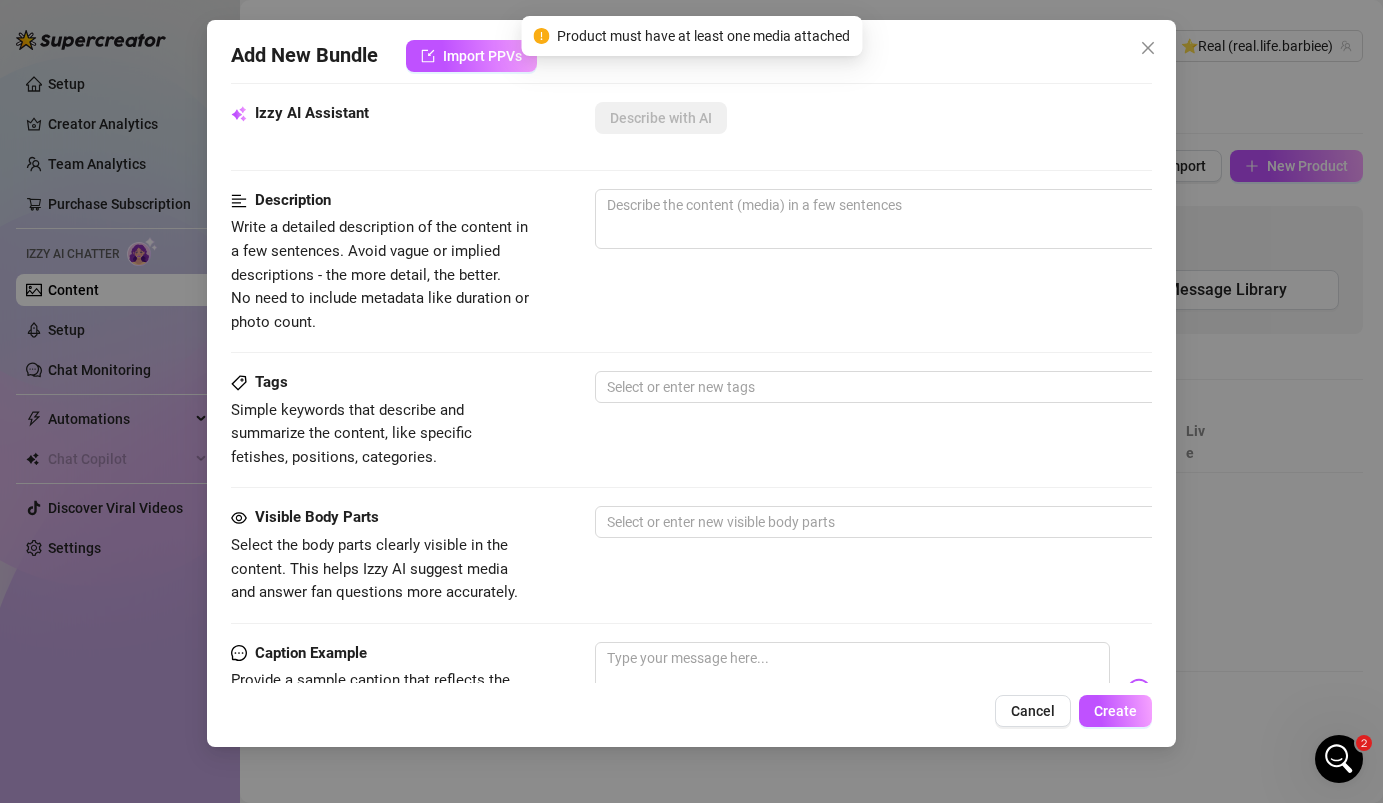 scroll, scrollTop: 791, scrollLeft: 0, axis: vertical 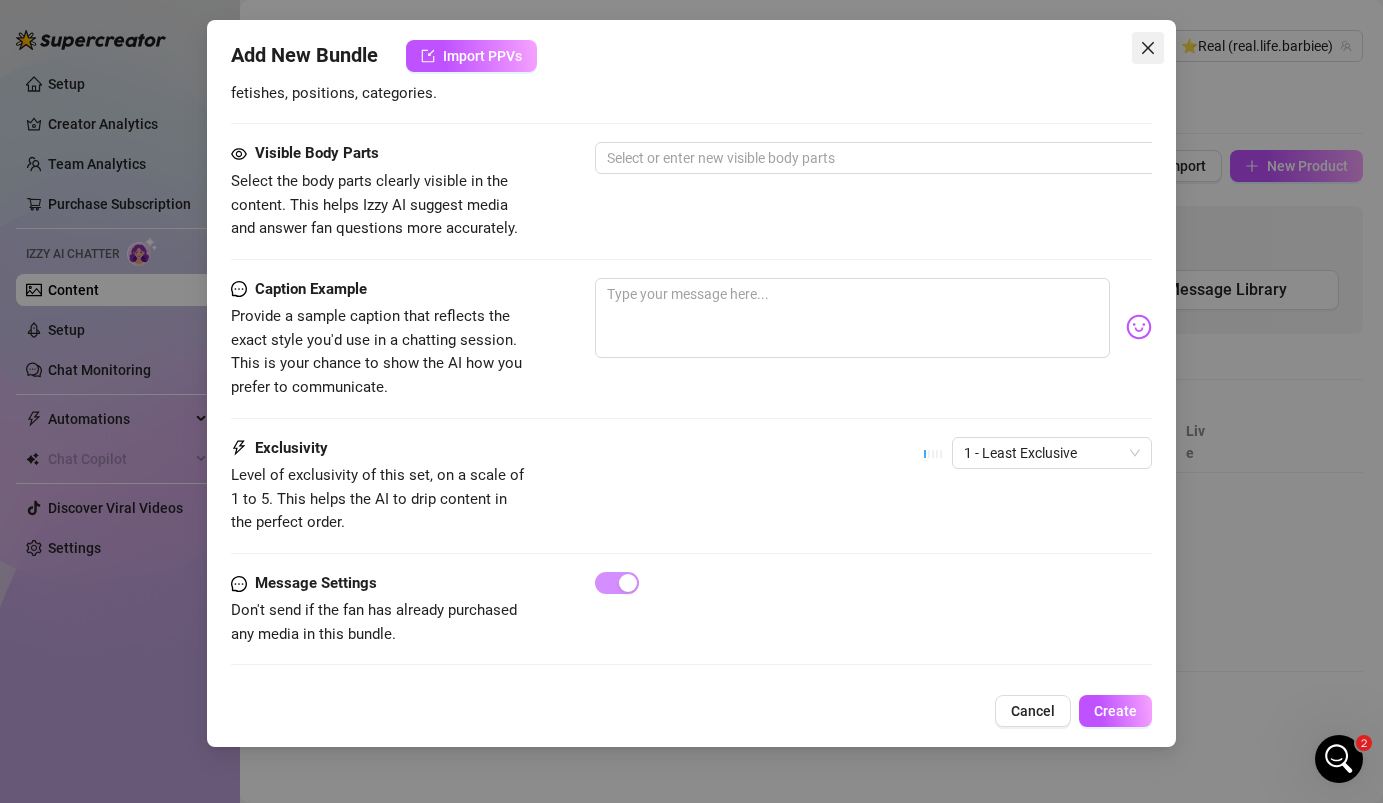 click 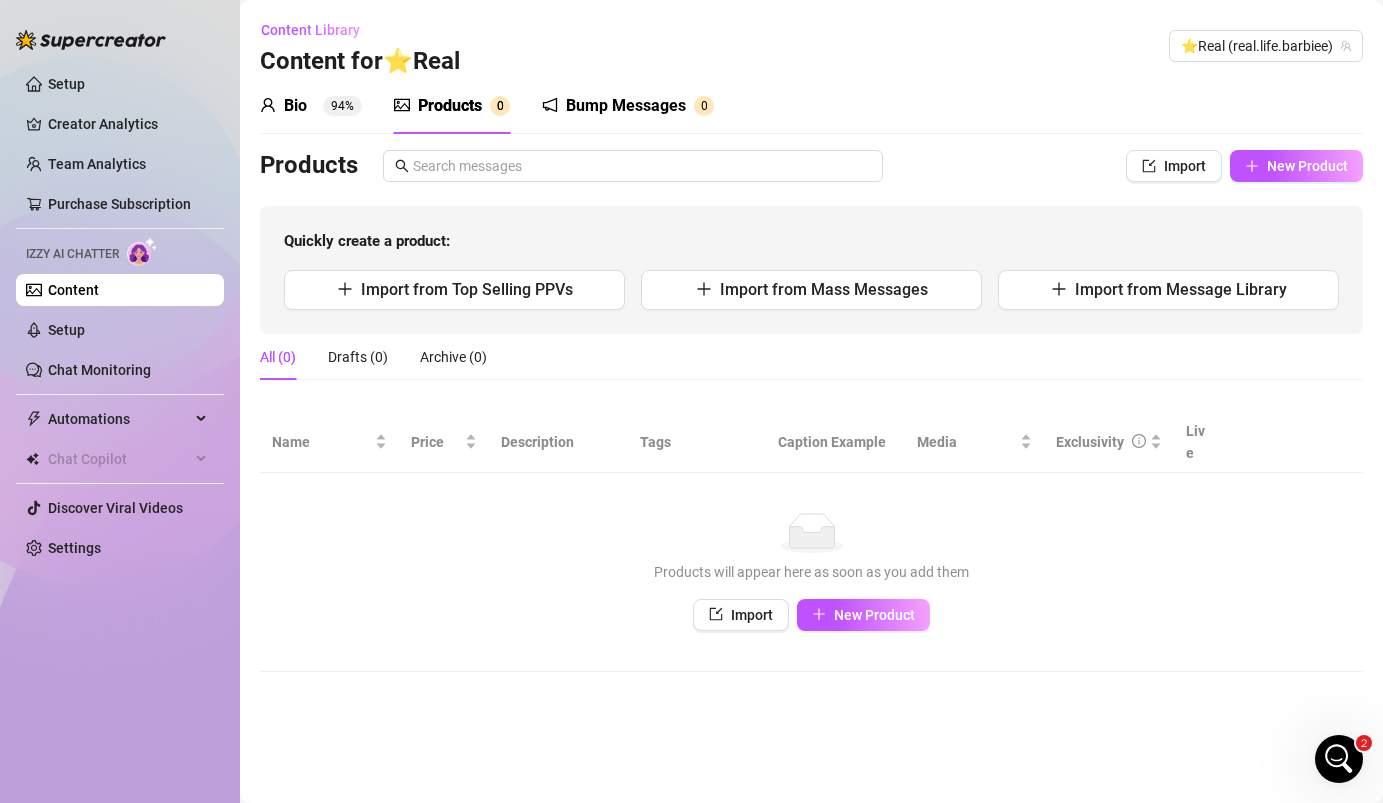click at bounding box center [1339, 759] 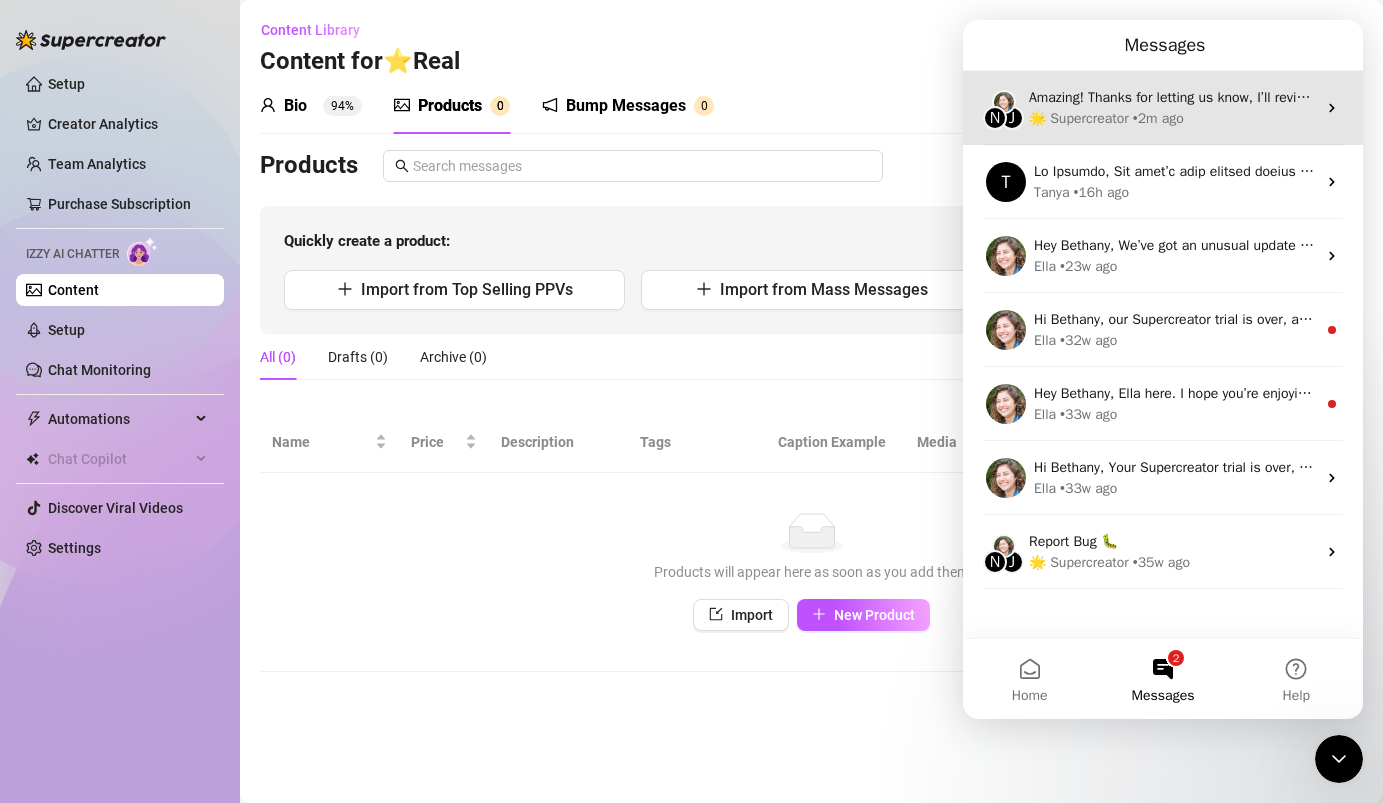 click on "🌟 Supercreator • 2m ago" at bounding box center (1172, 118) 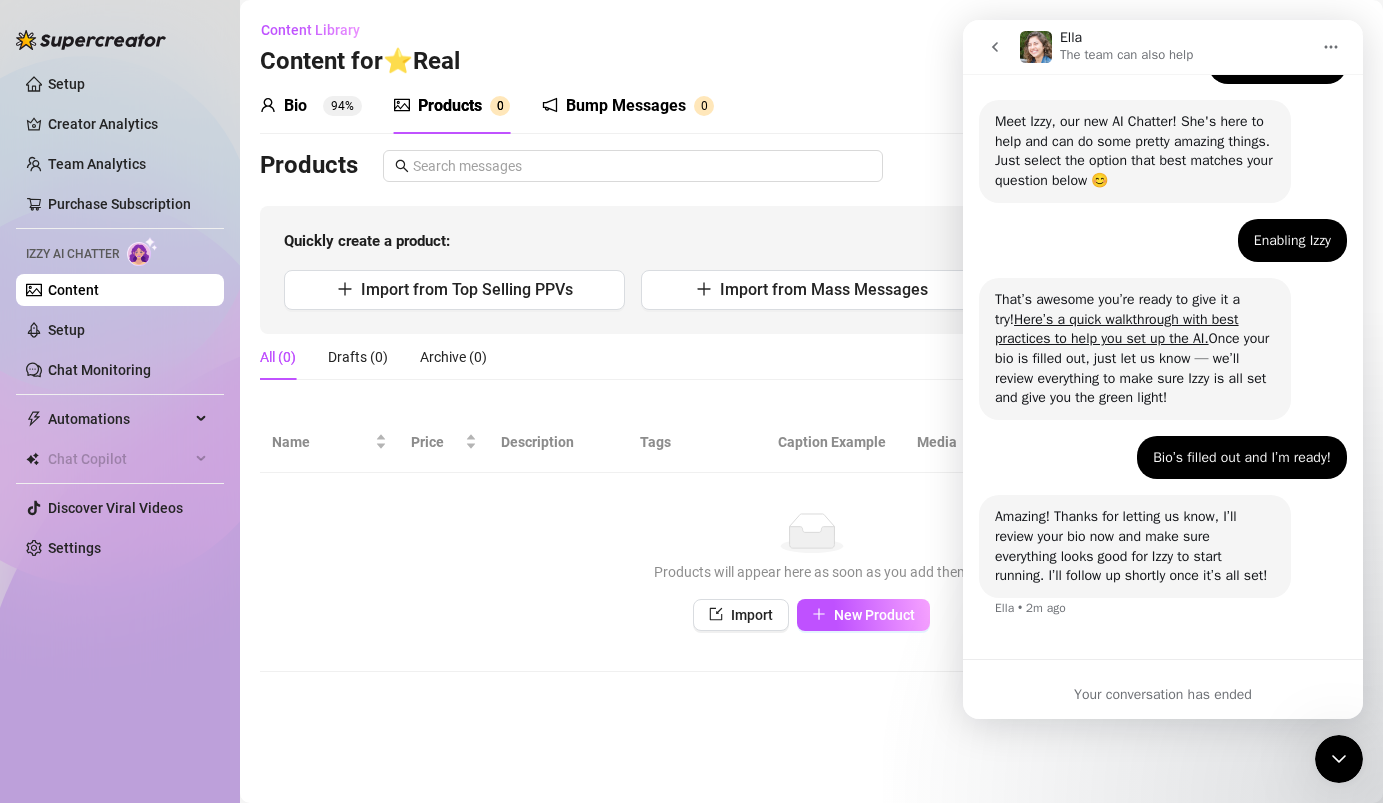 scroll, scrollTop: 173, scrollLeft: 0, axis: vertical 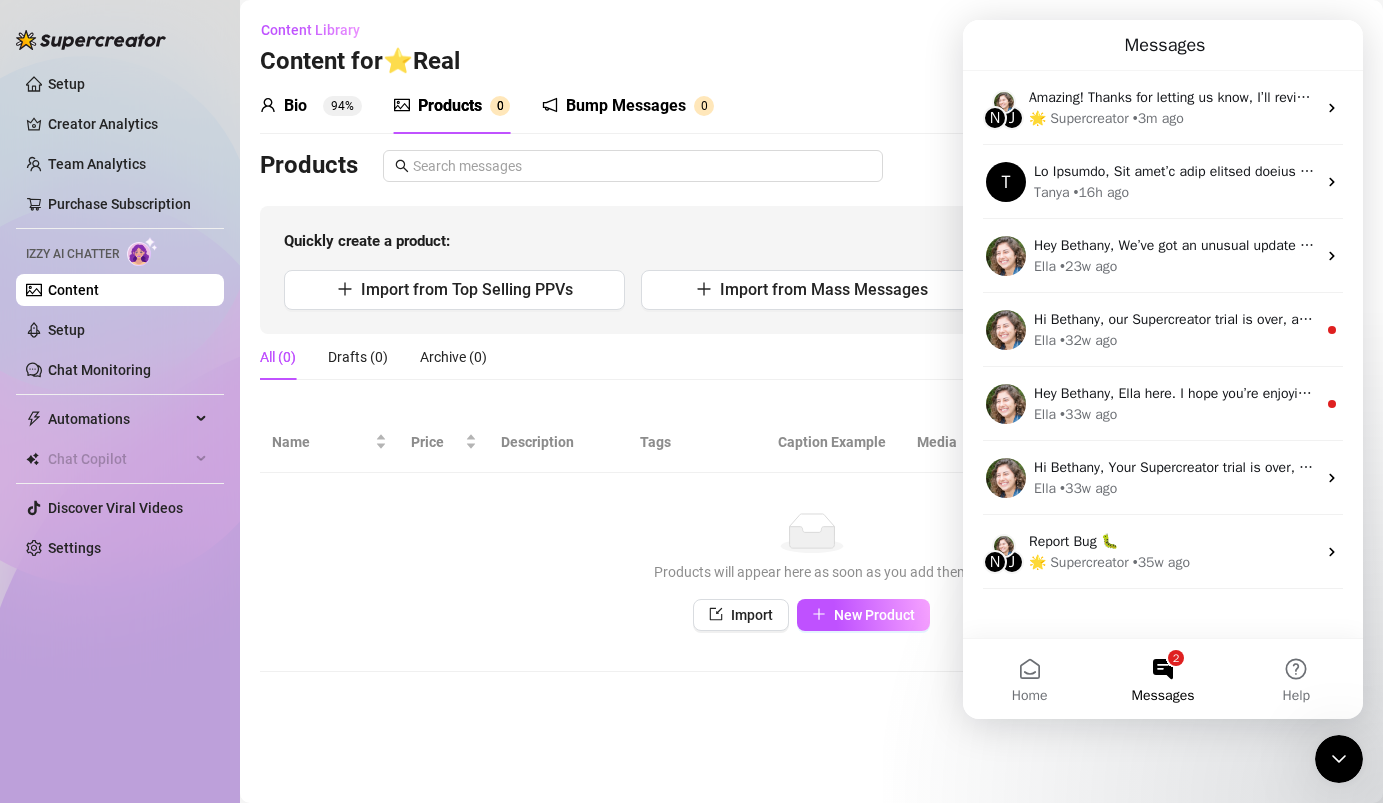 click 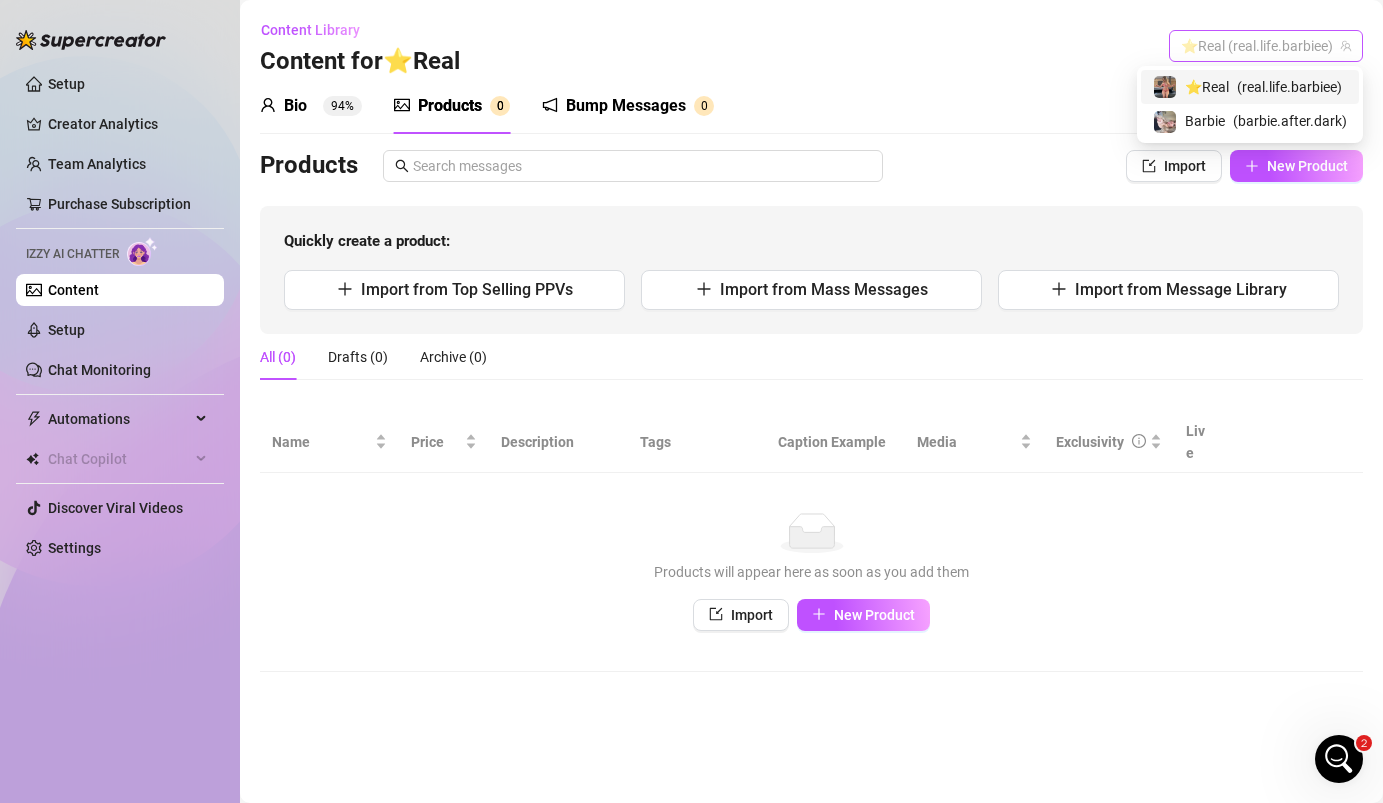 click on "⭐️Real (real.life.barbiee)" at bounding box center (1266, 46) 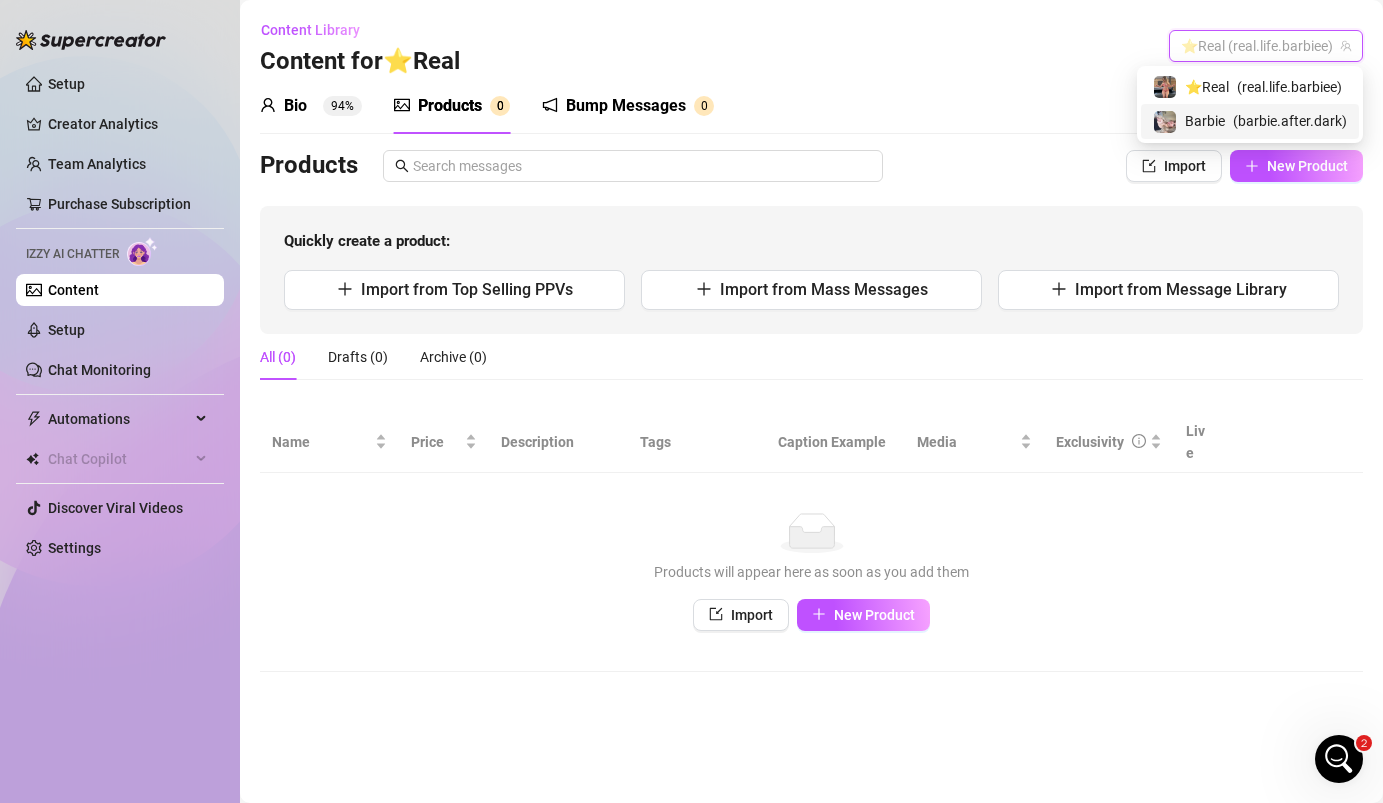 click on "( [USERNAME] )" at bounding box center (1290, 121) 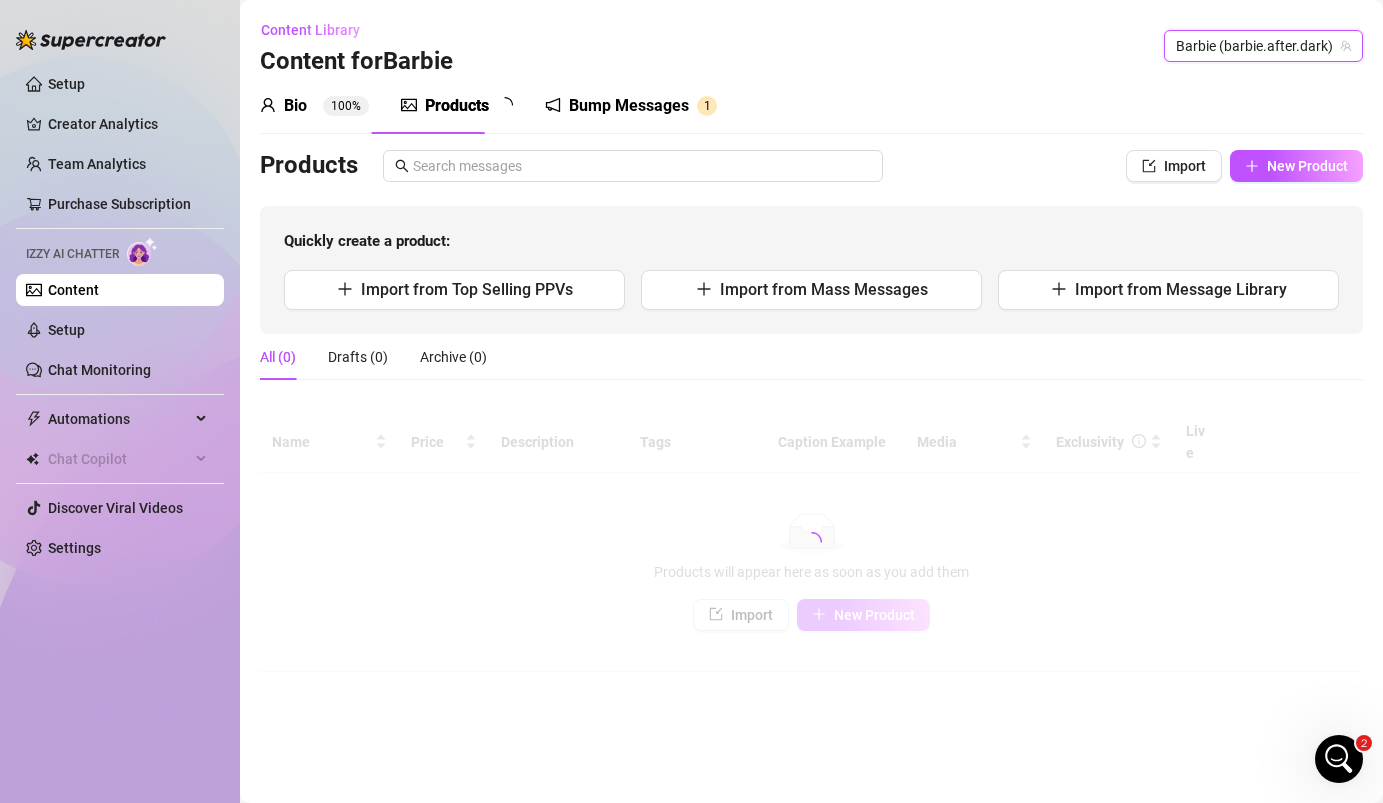 type 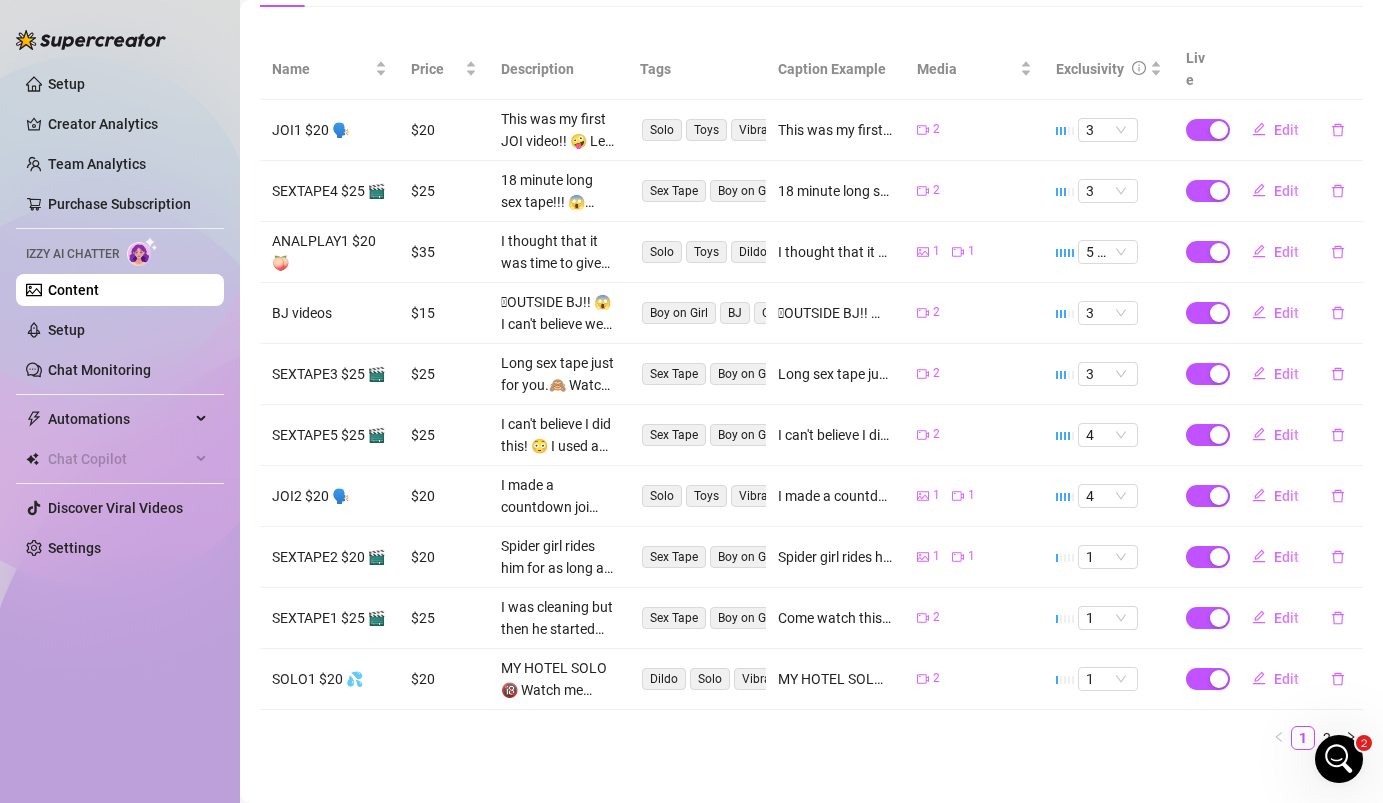 scroll, scrollTop: 0, scrollLeft: 0, axis: both 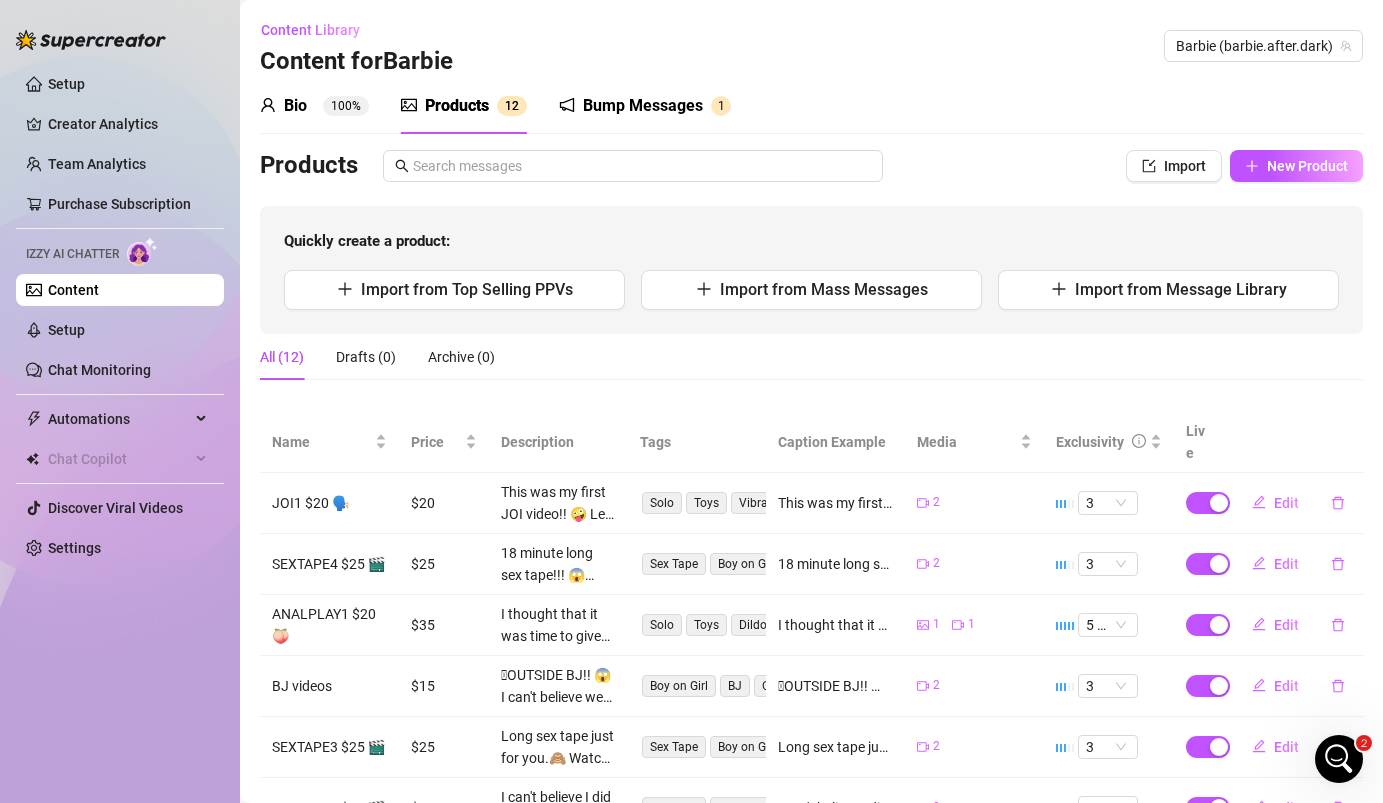 click 